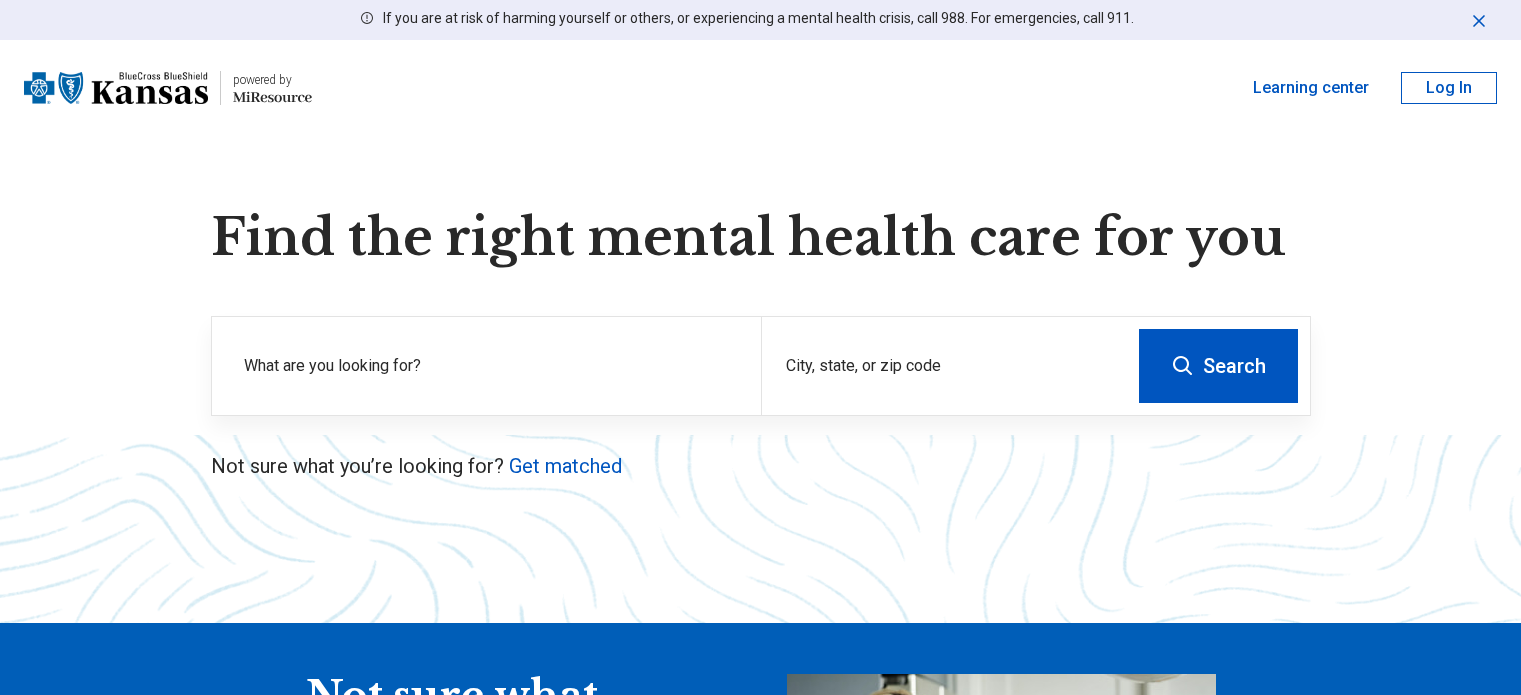 scroll, scrollTop: 0, scrollLeft: 0, axis: both 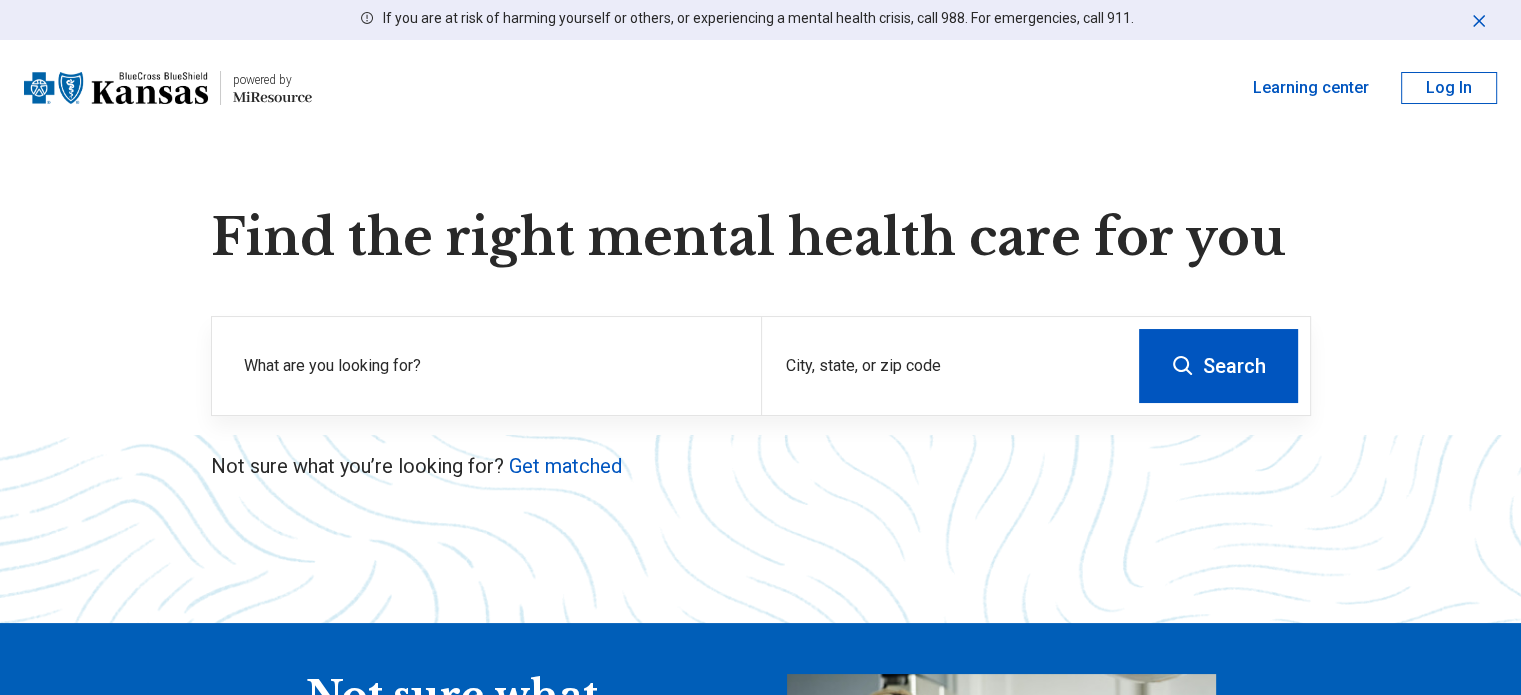 type 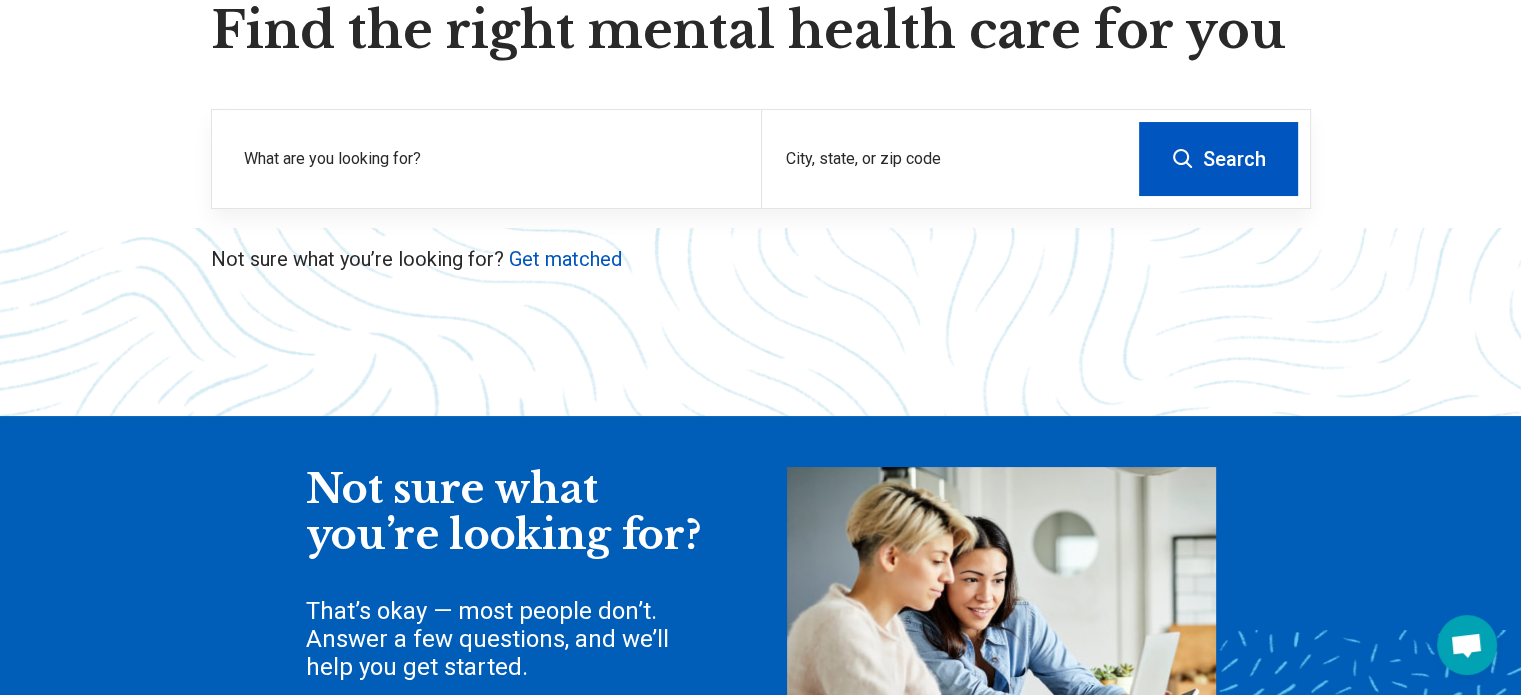 scroll, scrollTop: 100, scrollLeft: 0, axis: vertical 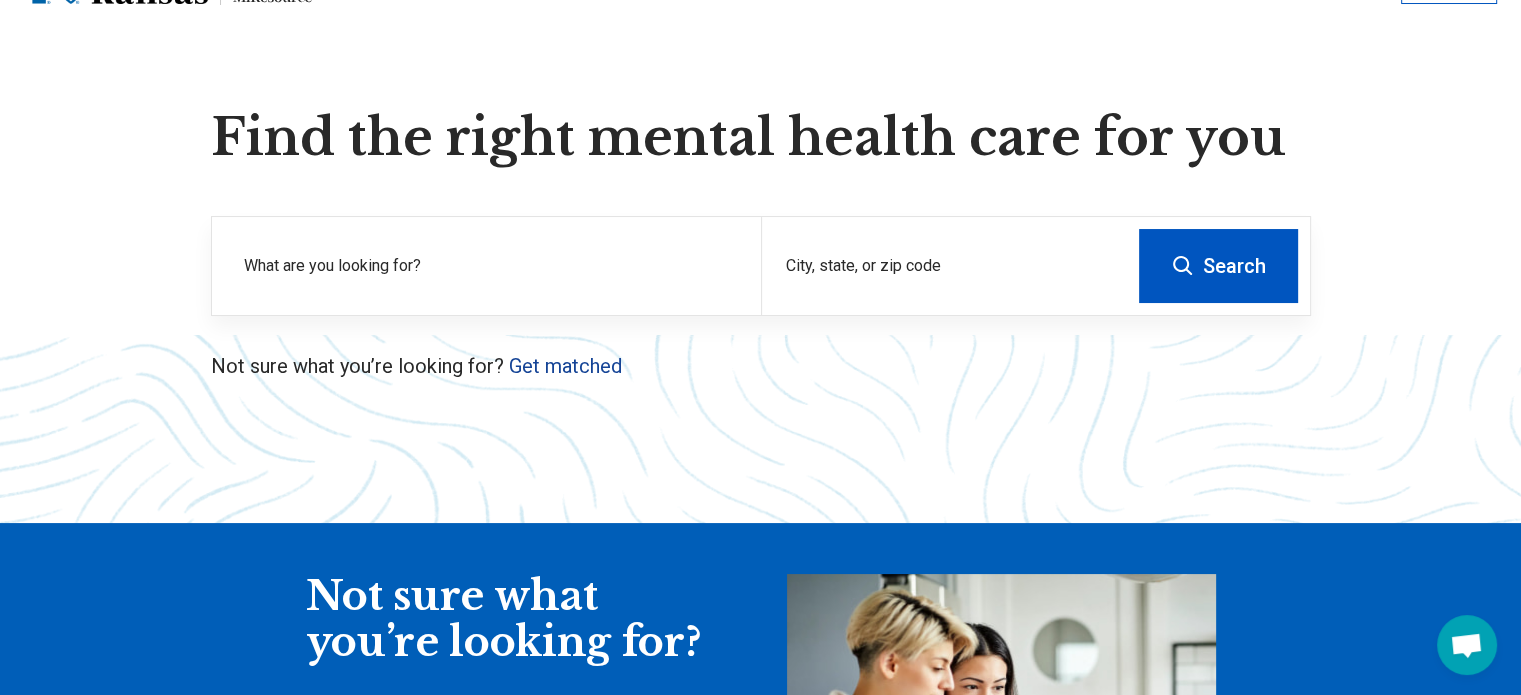 click on "Get matched" at bounding box center (565, 366) 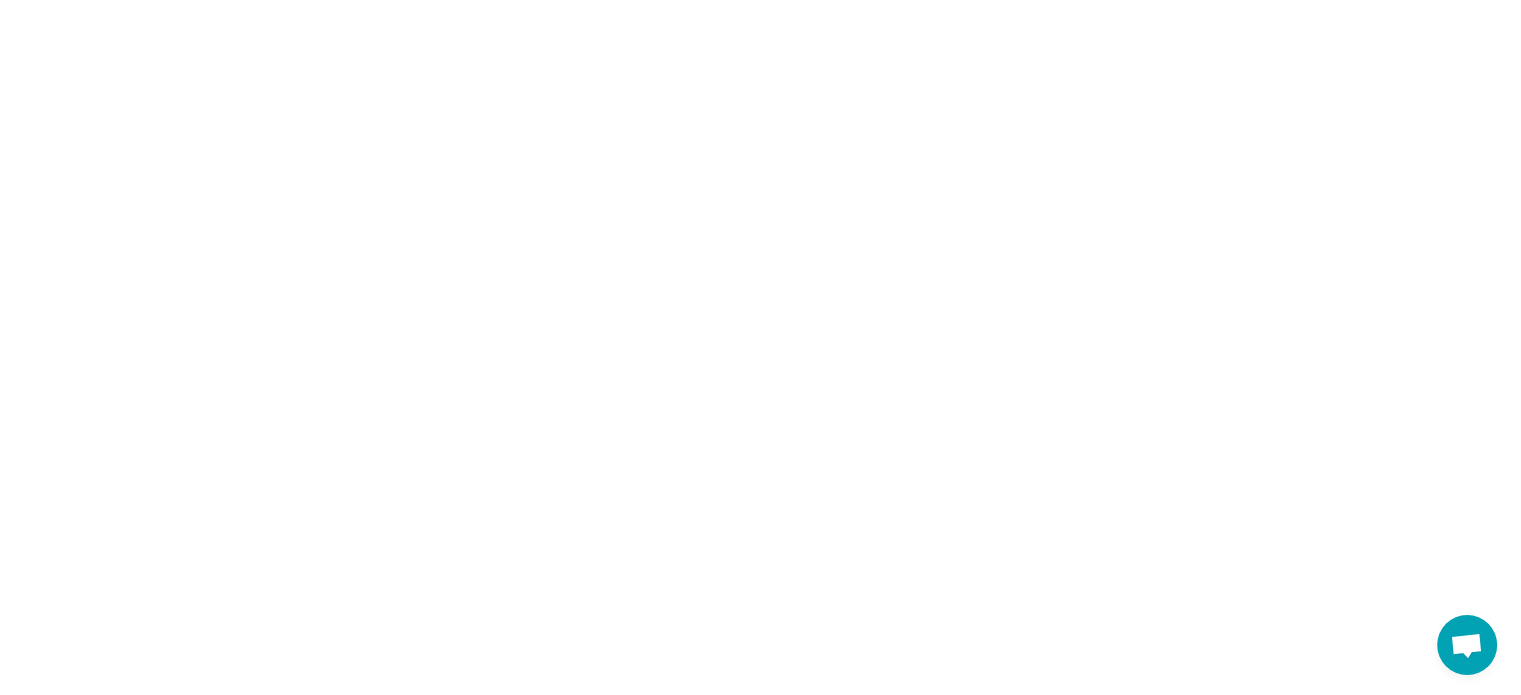 scroll, scrollTop: 0, scrollLeft: 0, axis: both 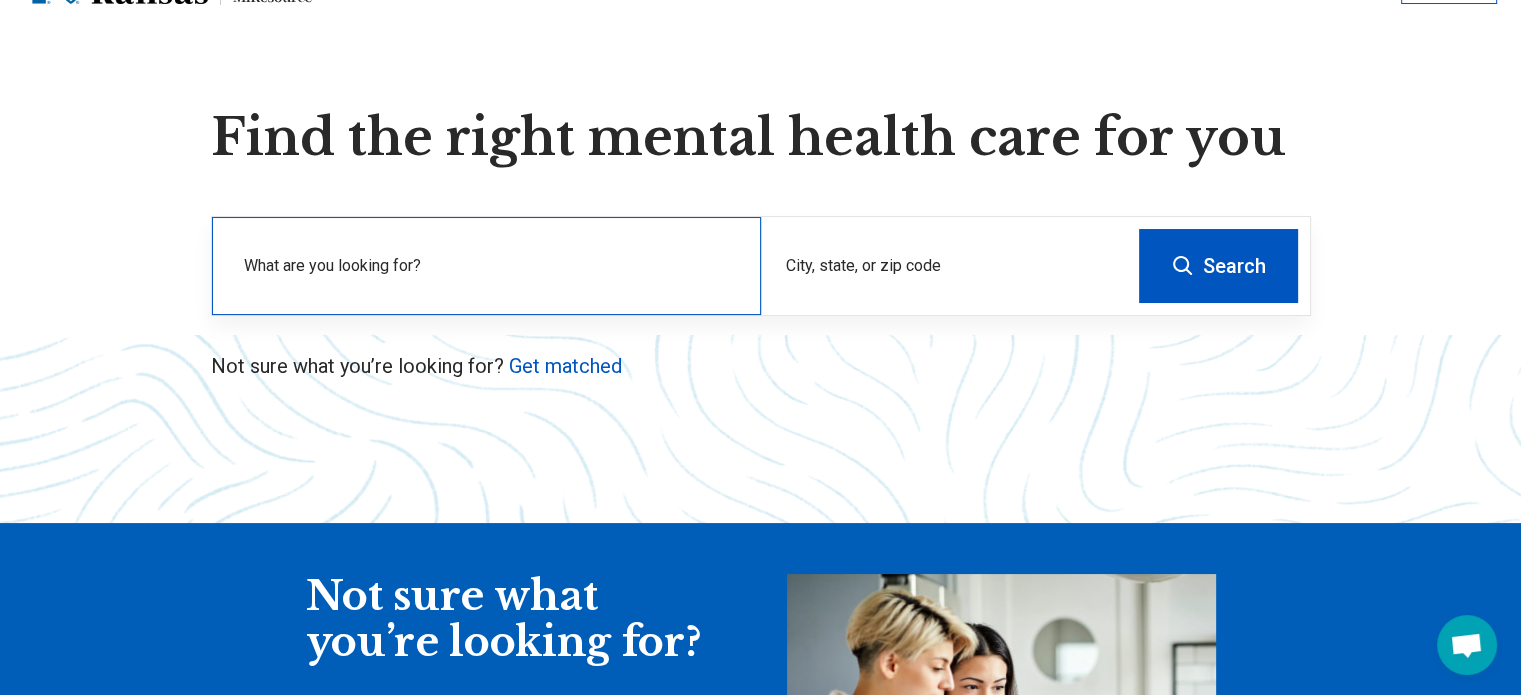 click on "What are you looking for?" at bounding box center [490, 266] 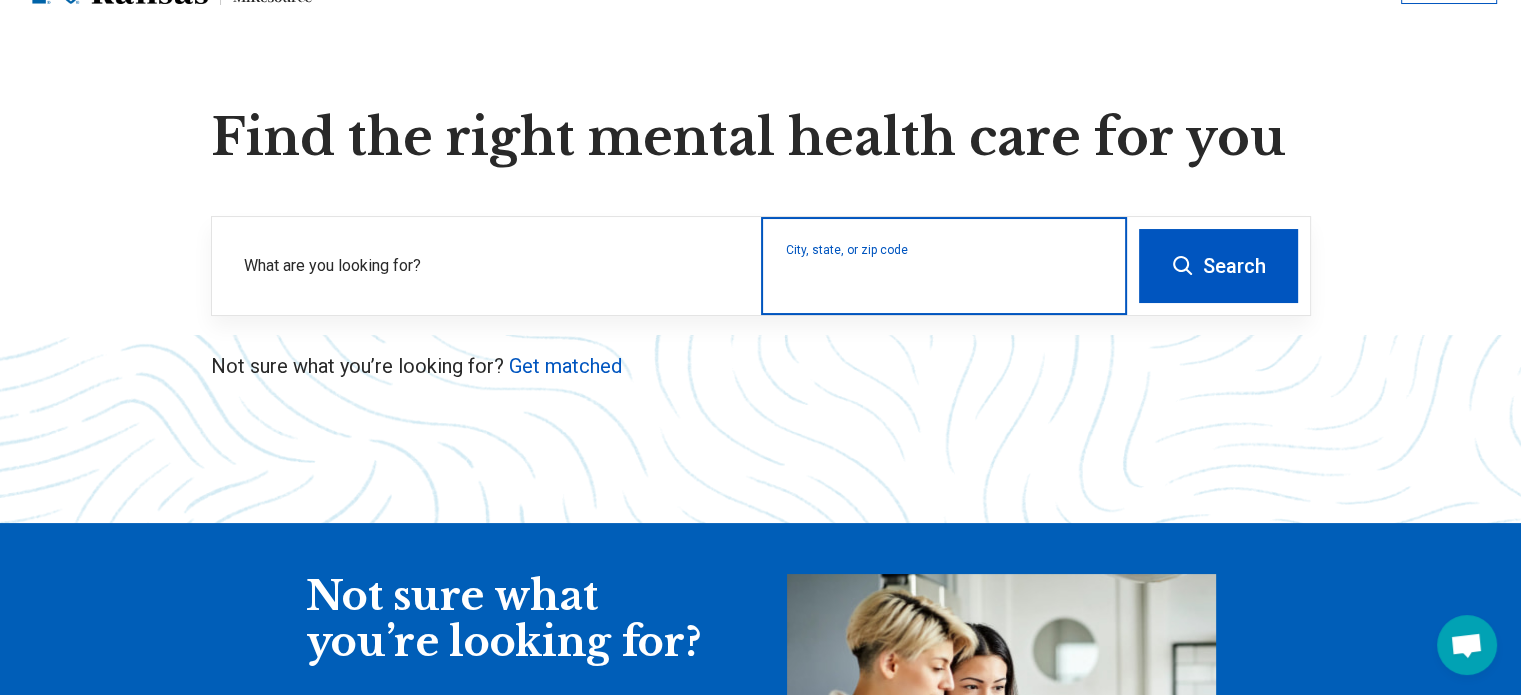 click on "City, state, or zip code" at bounding box center (944, 279) 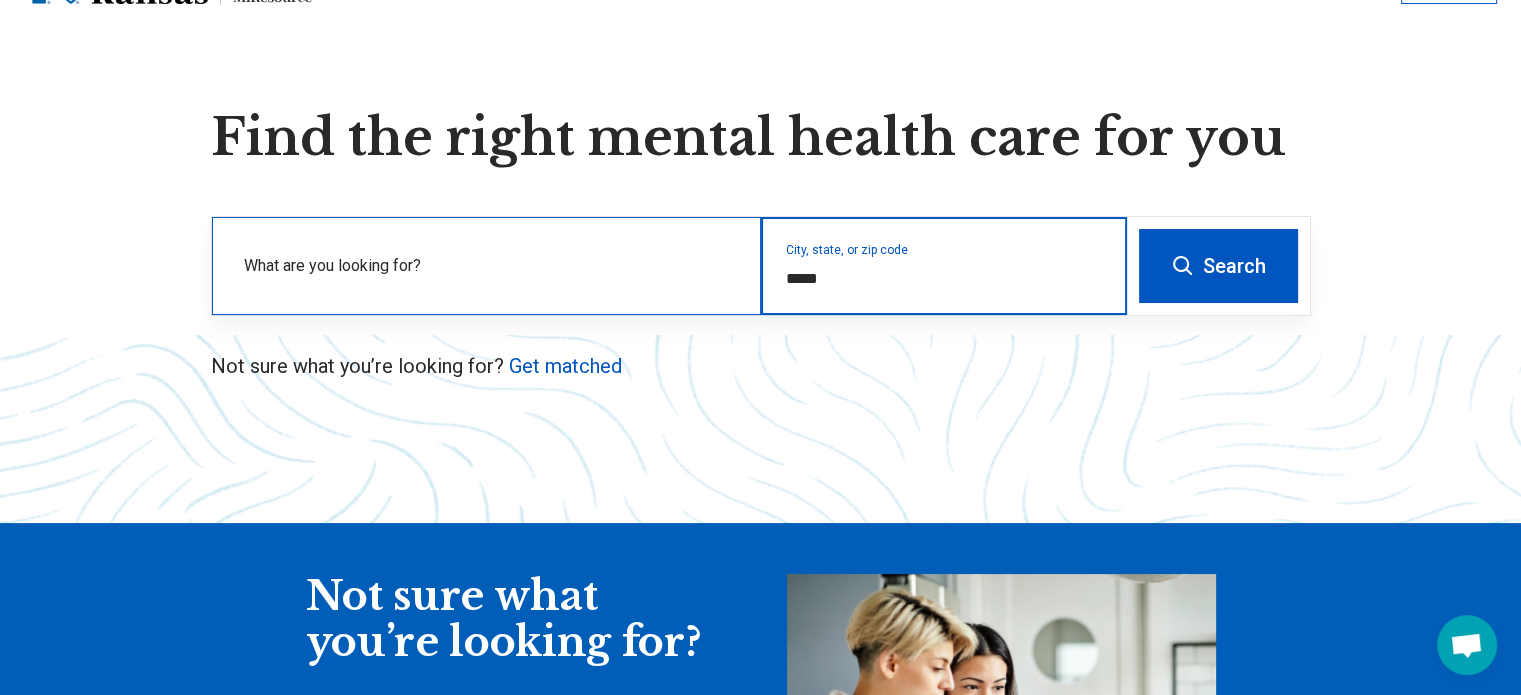 type on "*****" 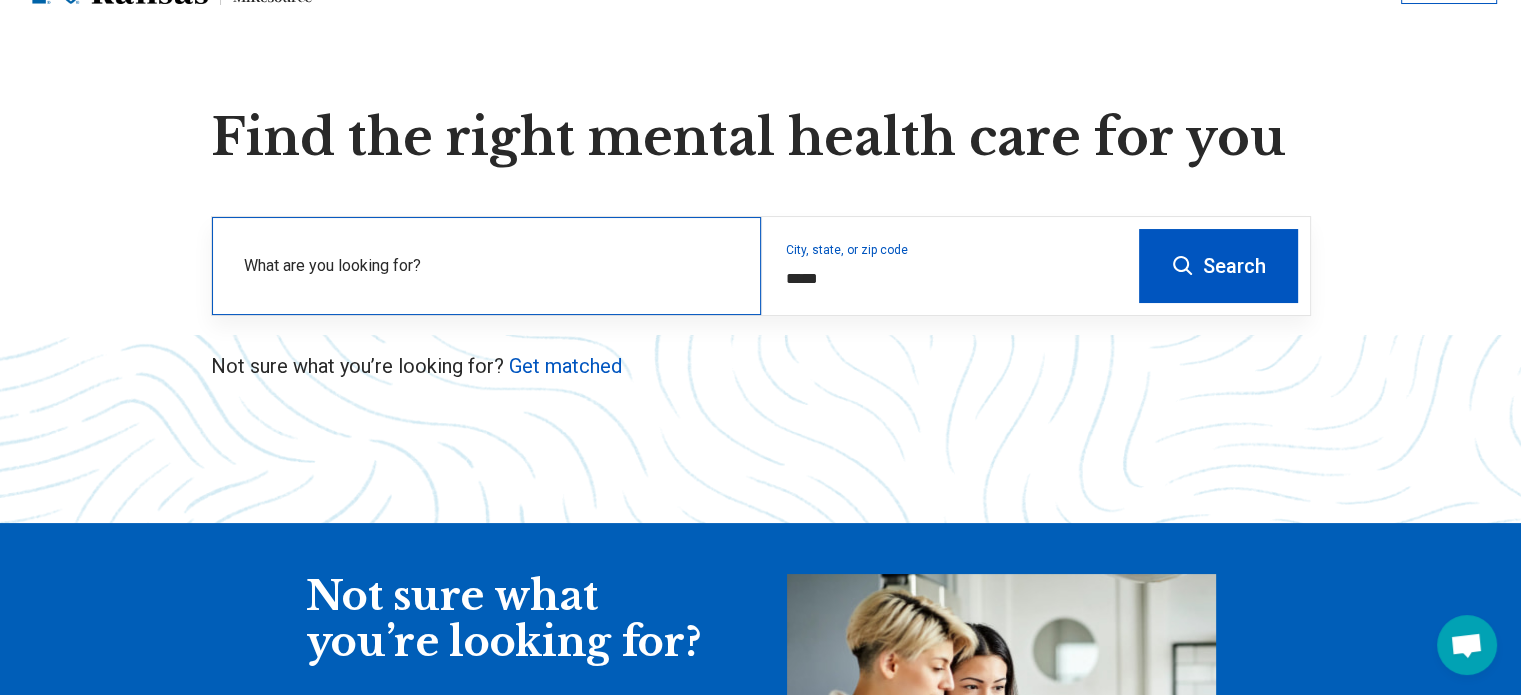 type 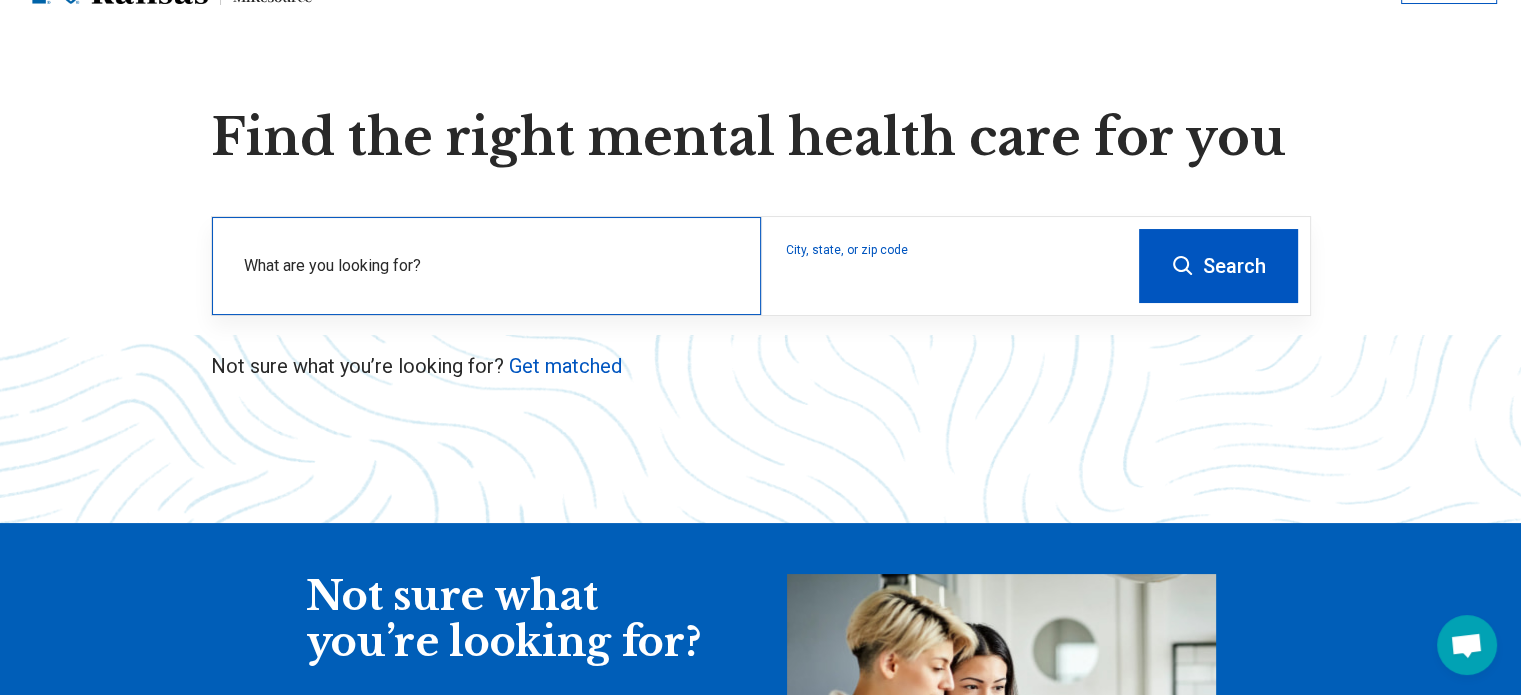 click on "What are you looking for?" at bounding box center [490, 266] 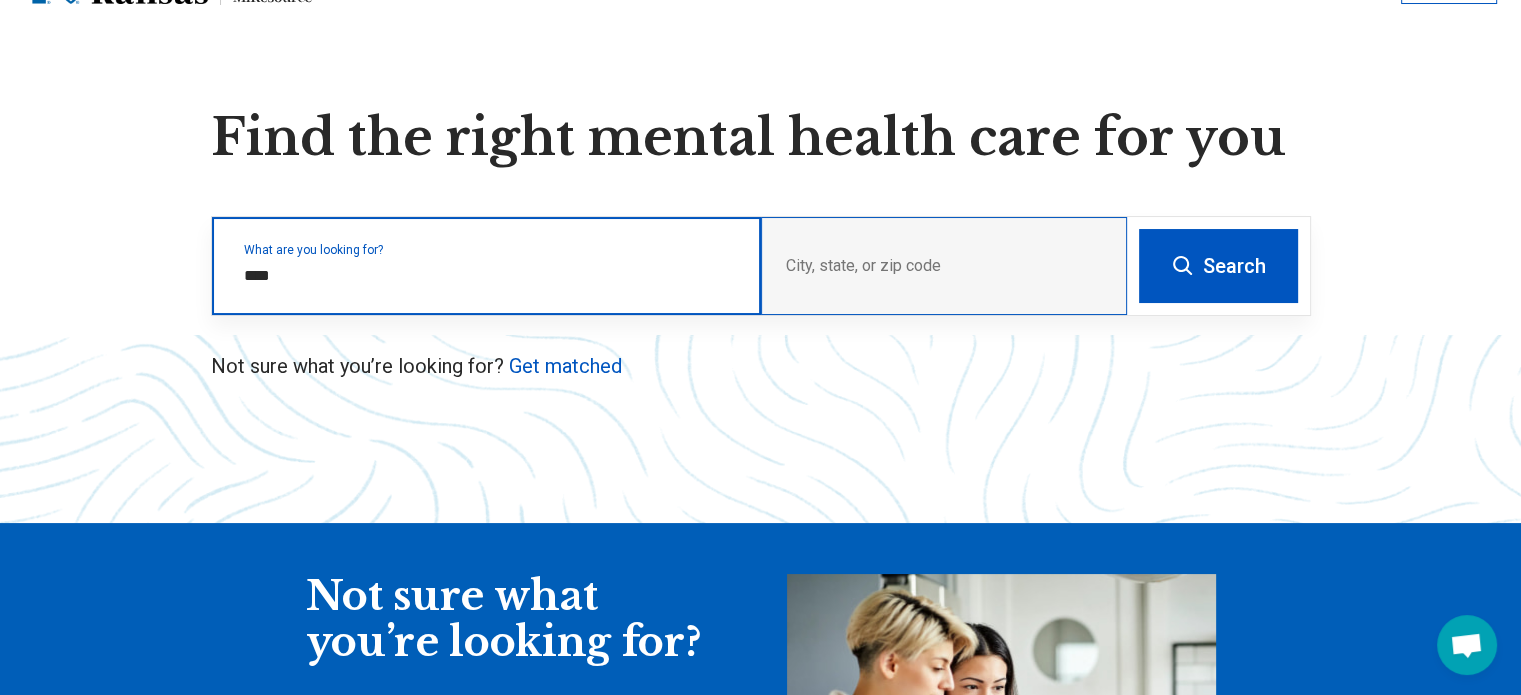 type on "****" 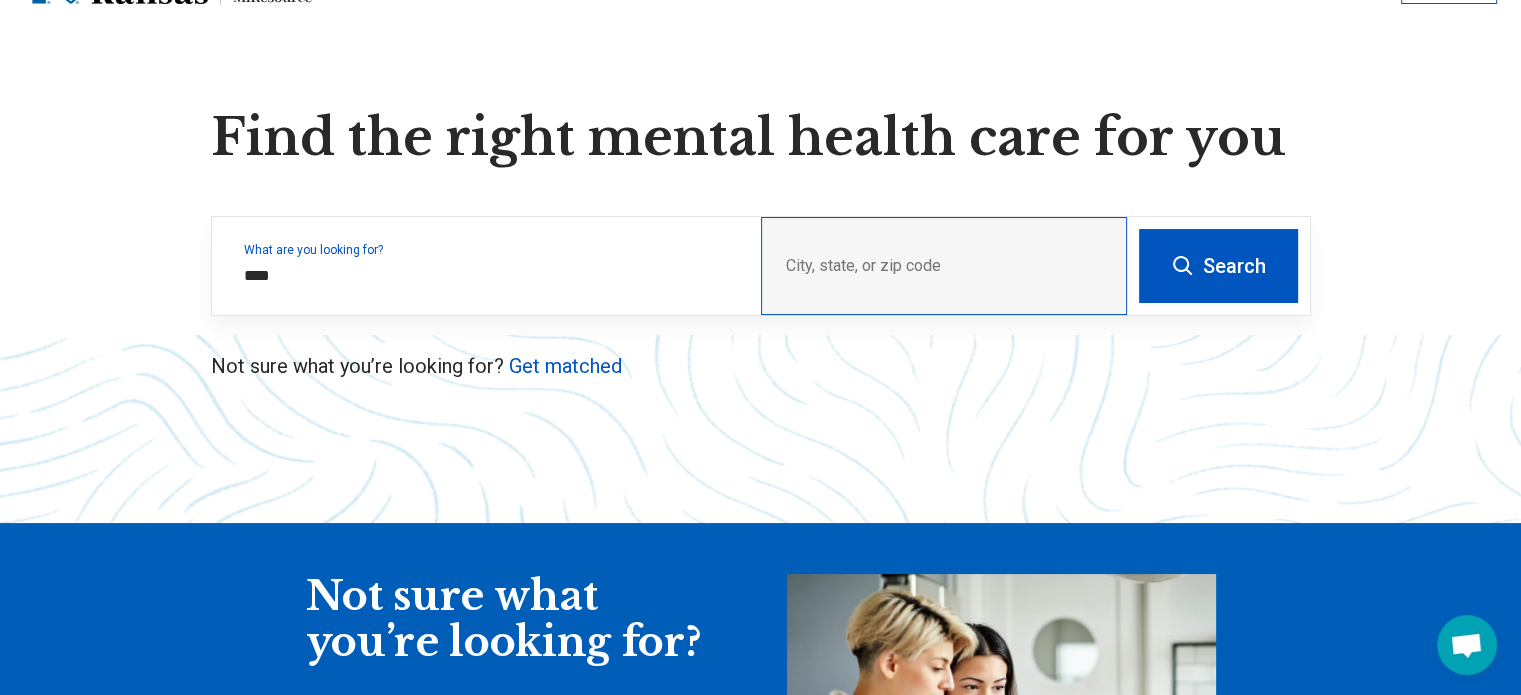 click on "City, state, or zip code" at bounding box center [944, 266] 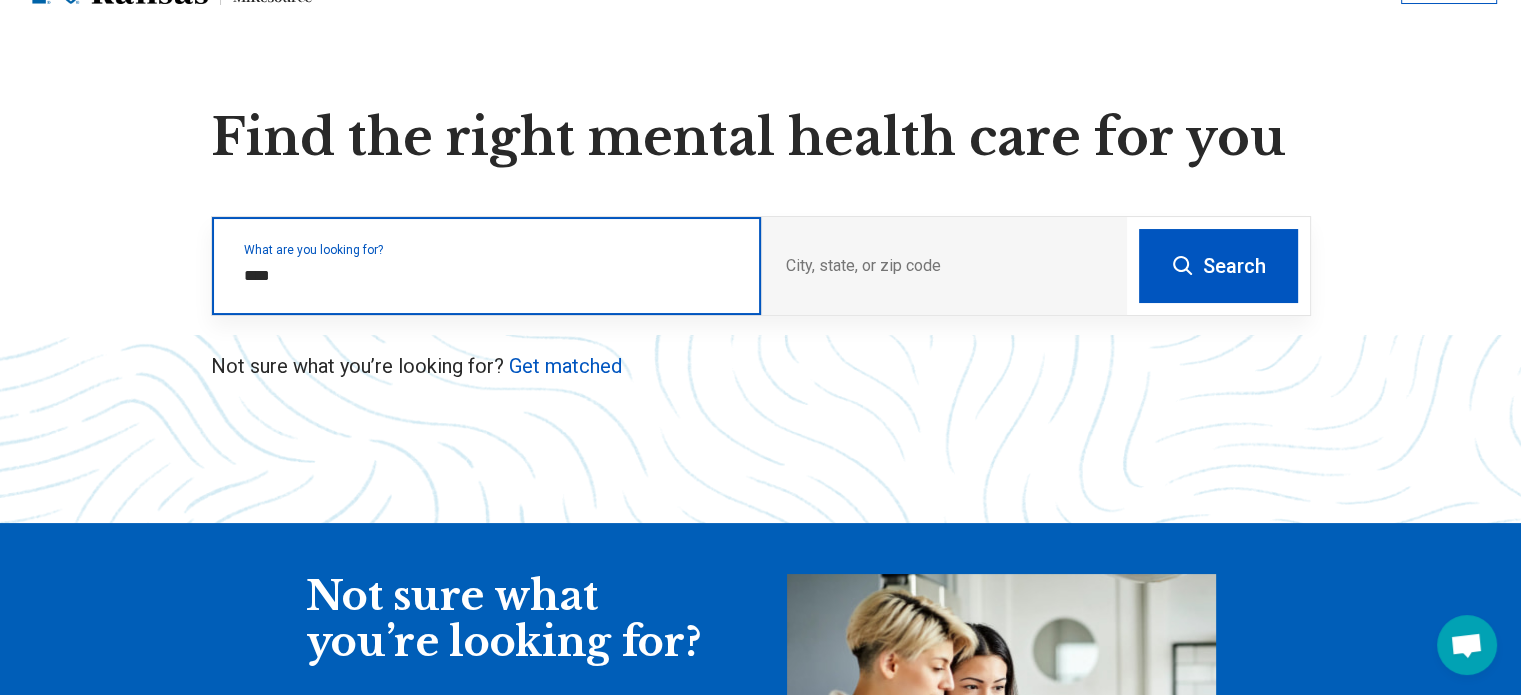 drag, startPoint x: 340, startPoint y: 286, endPoint x: 328, endPoint y: 291, distance: 13 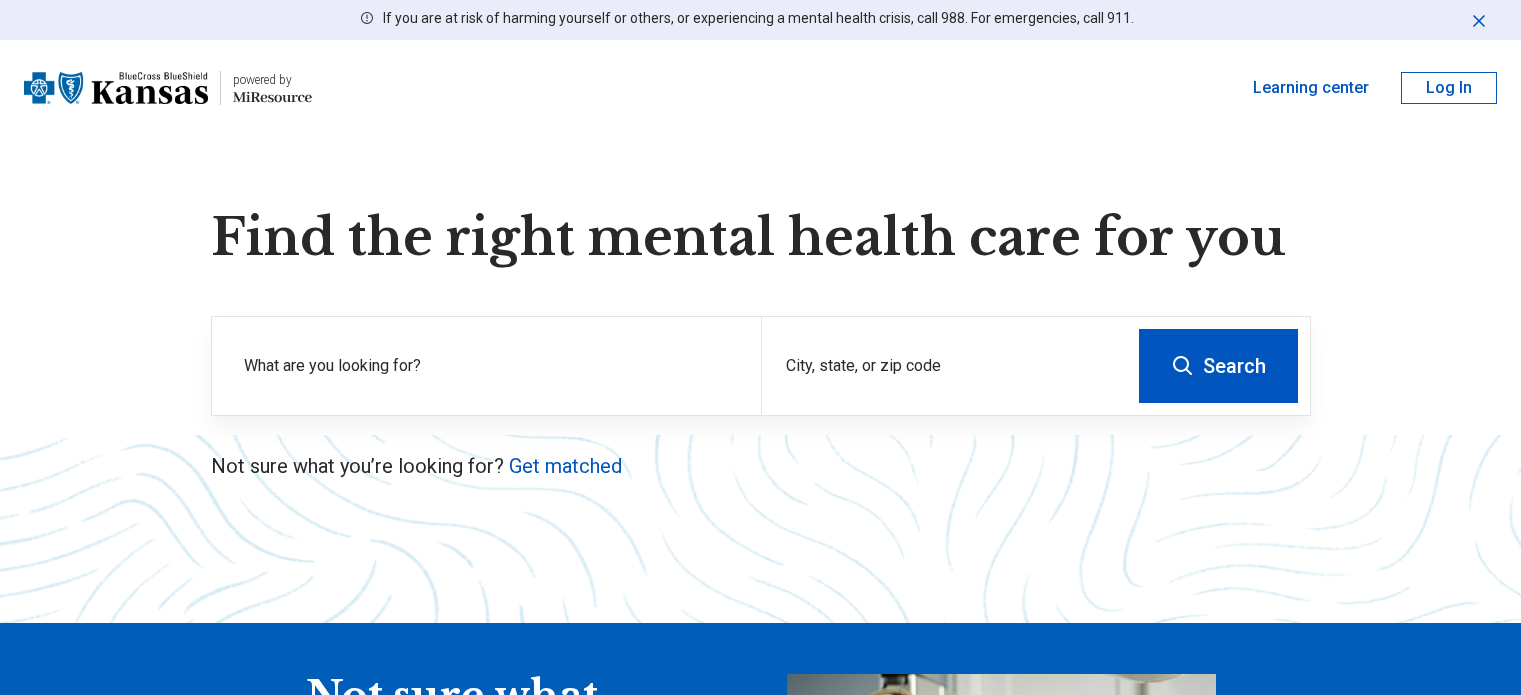 scroll, scrollTop: 0, scrollLeft: 0, axis: both 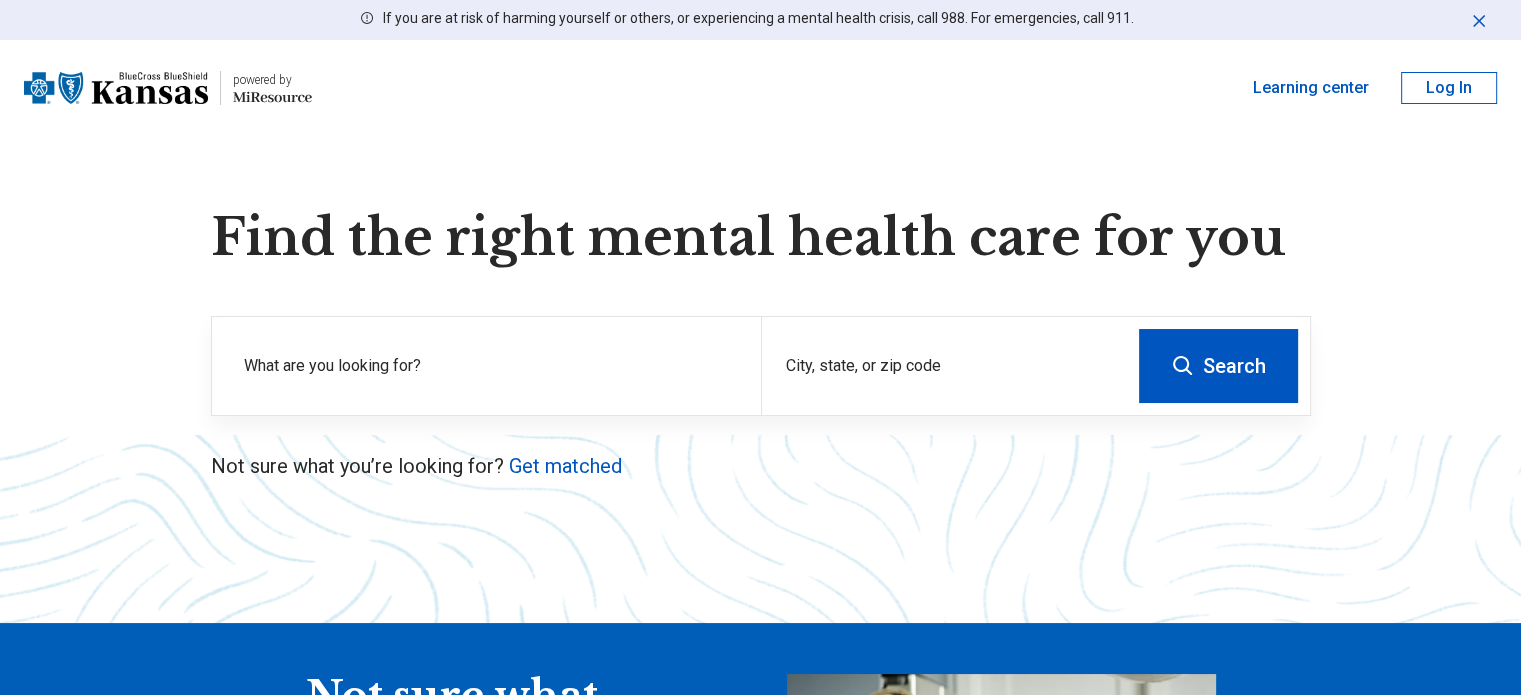 type 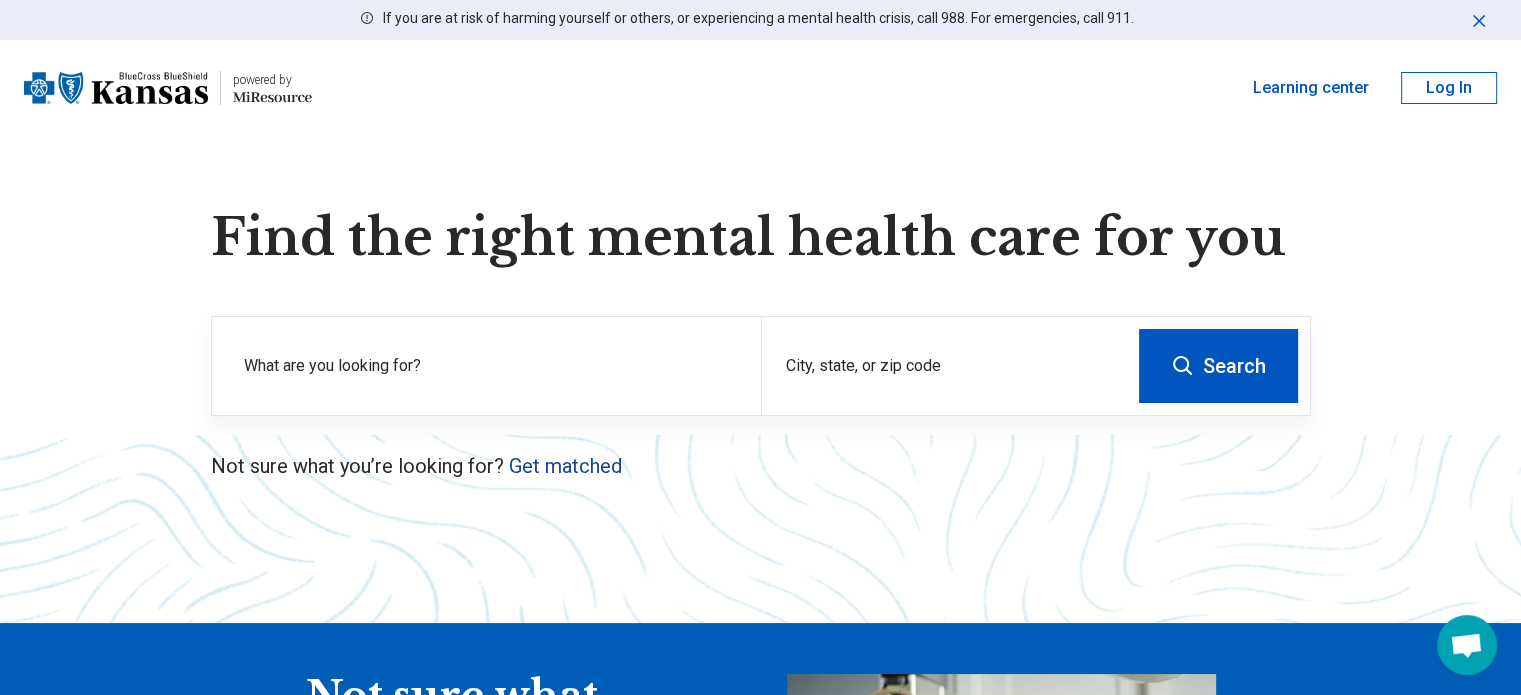 click on "Get matched" at bounding box center (565, 466) 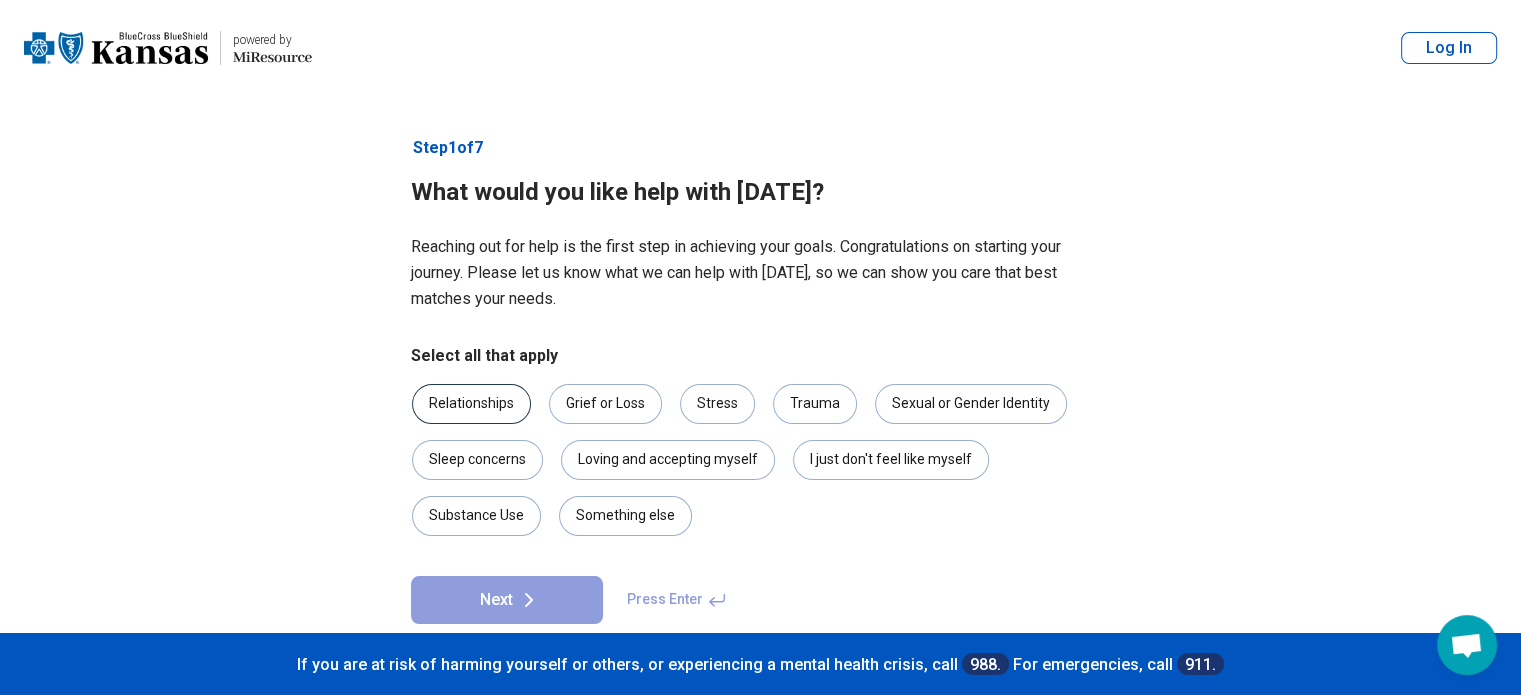 click on "Relationships" at bounding box center [471, 404] 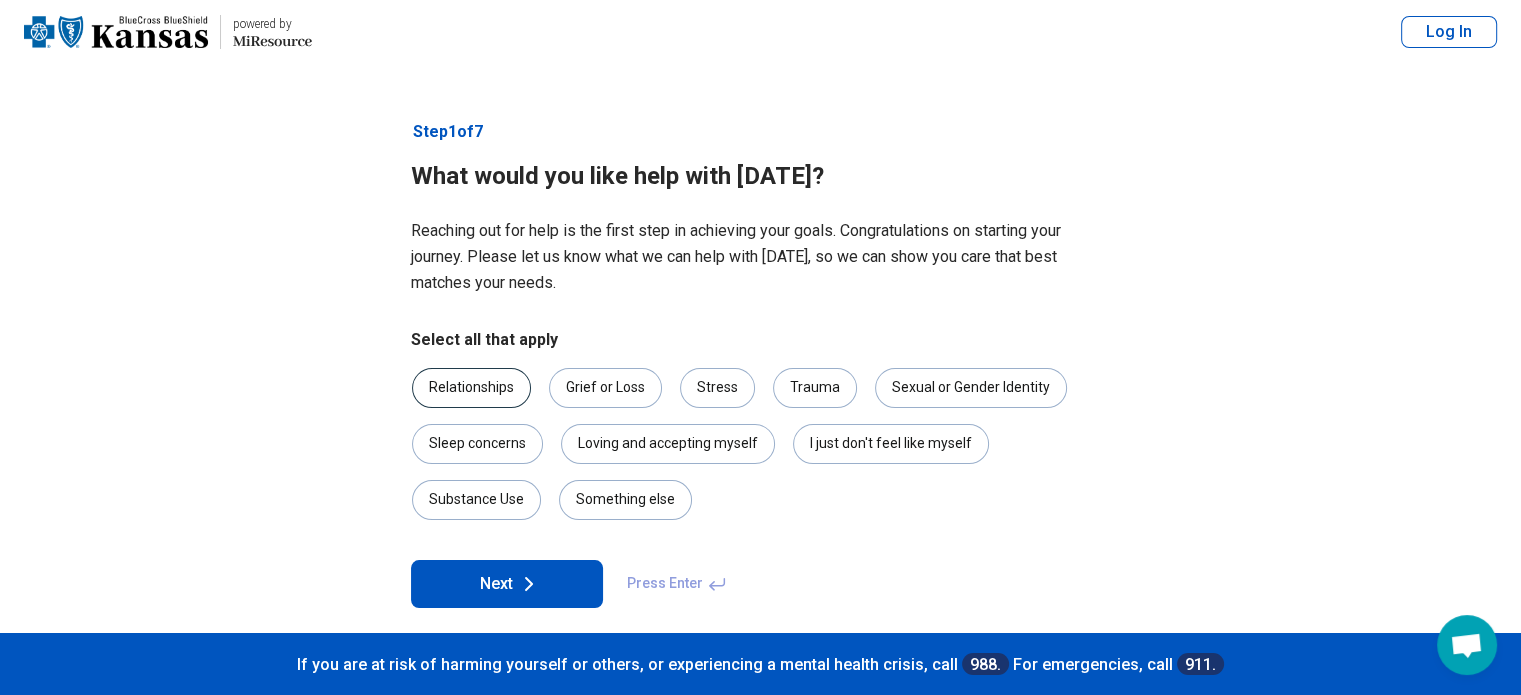 scroll, scrollTop: 31, scrollLeft: 0, axis: vertical 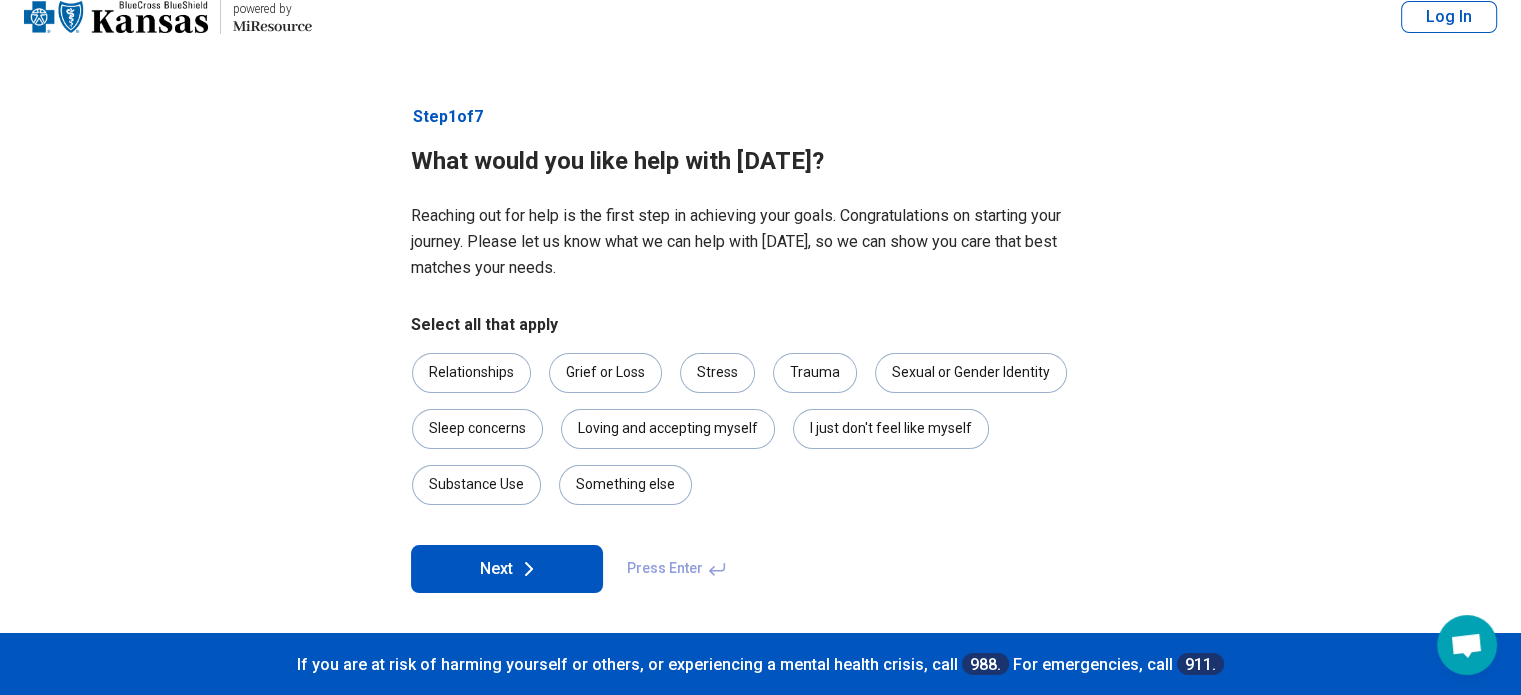 click on "Next" at bounding box center [507, 569] 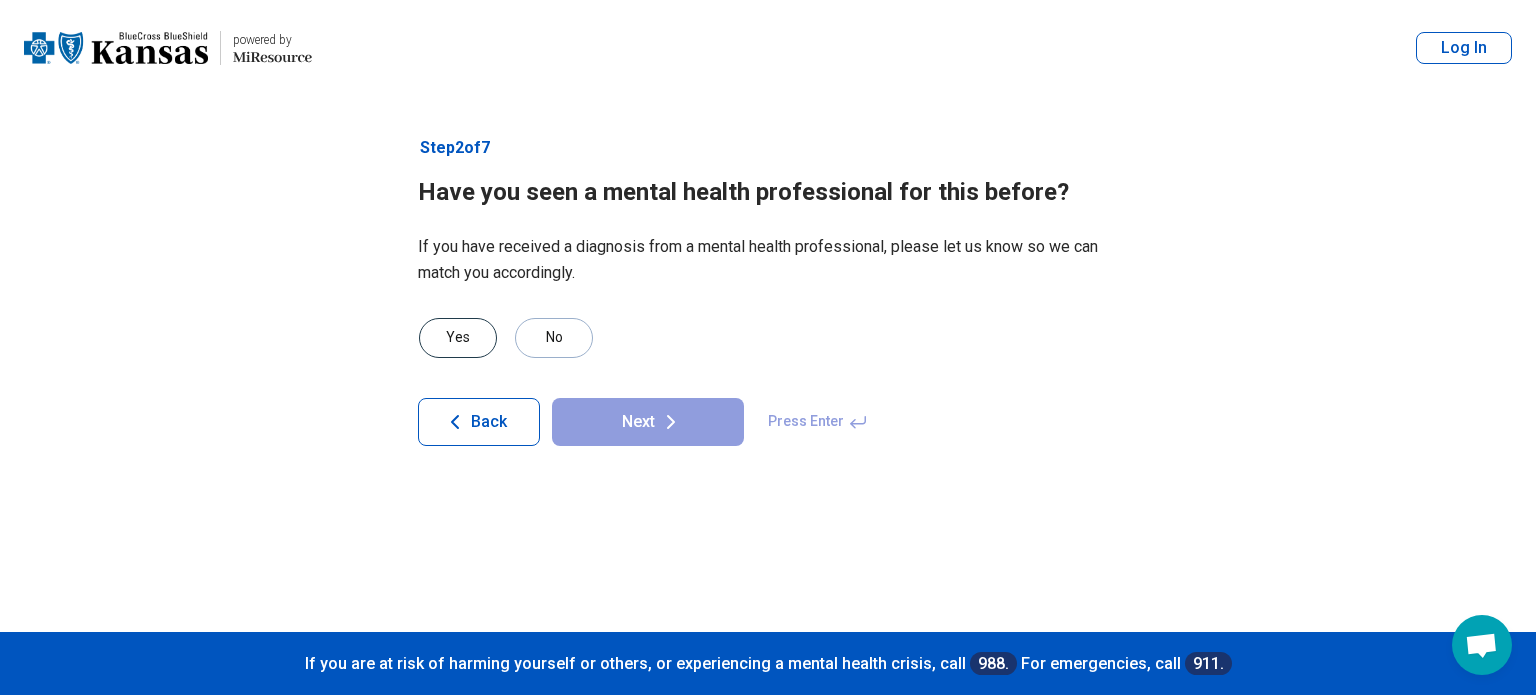 click on "Yes" at bounding box center (458, 338) 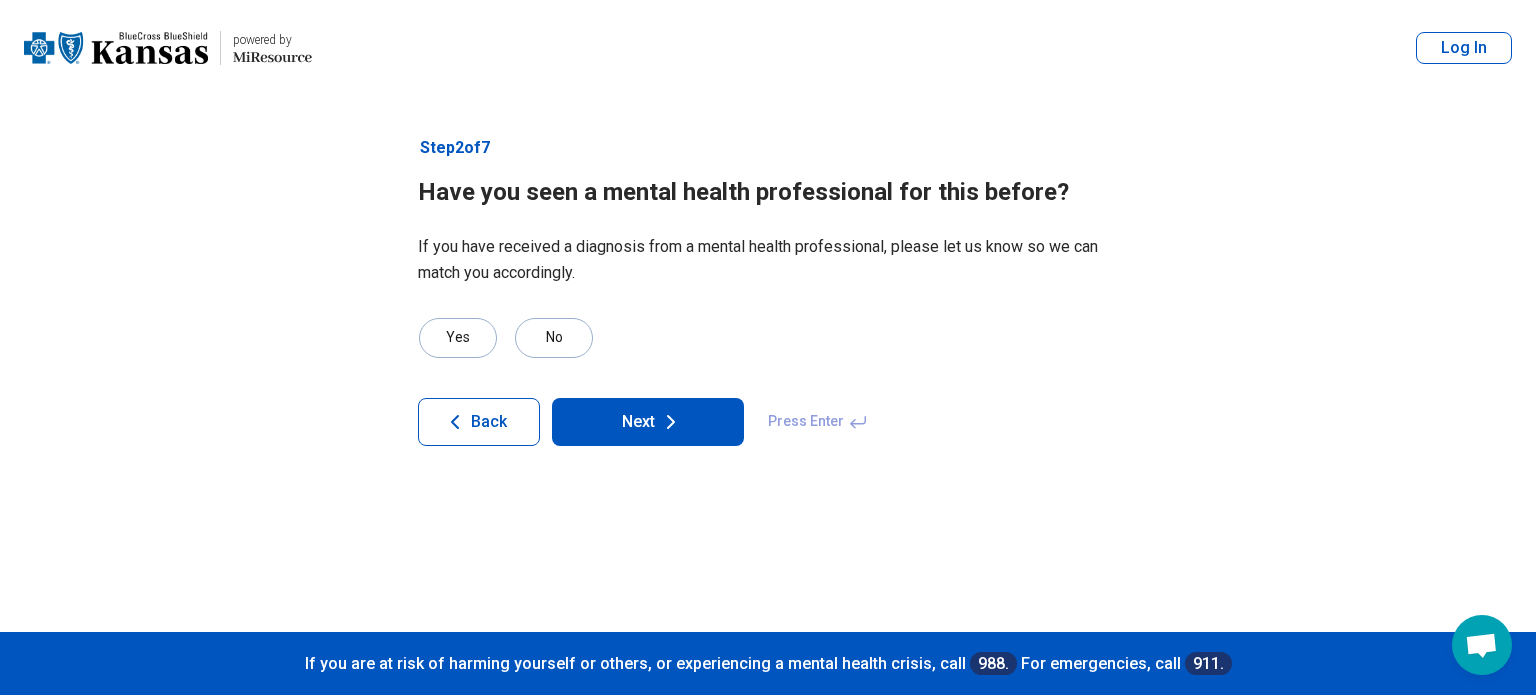 click on "Next" at bounding box center [648, 422] 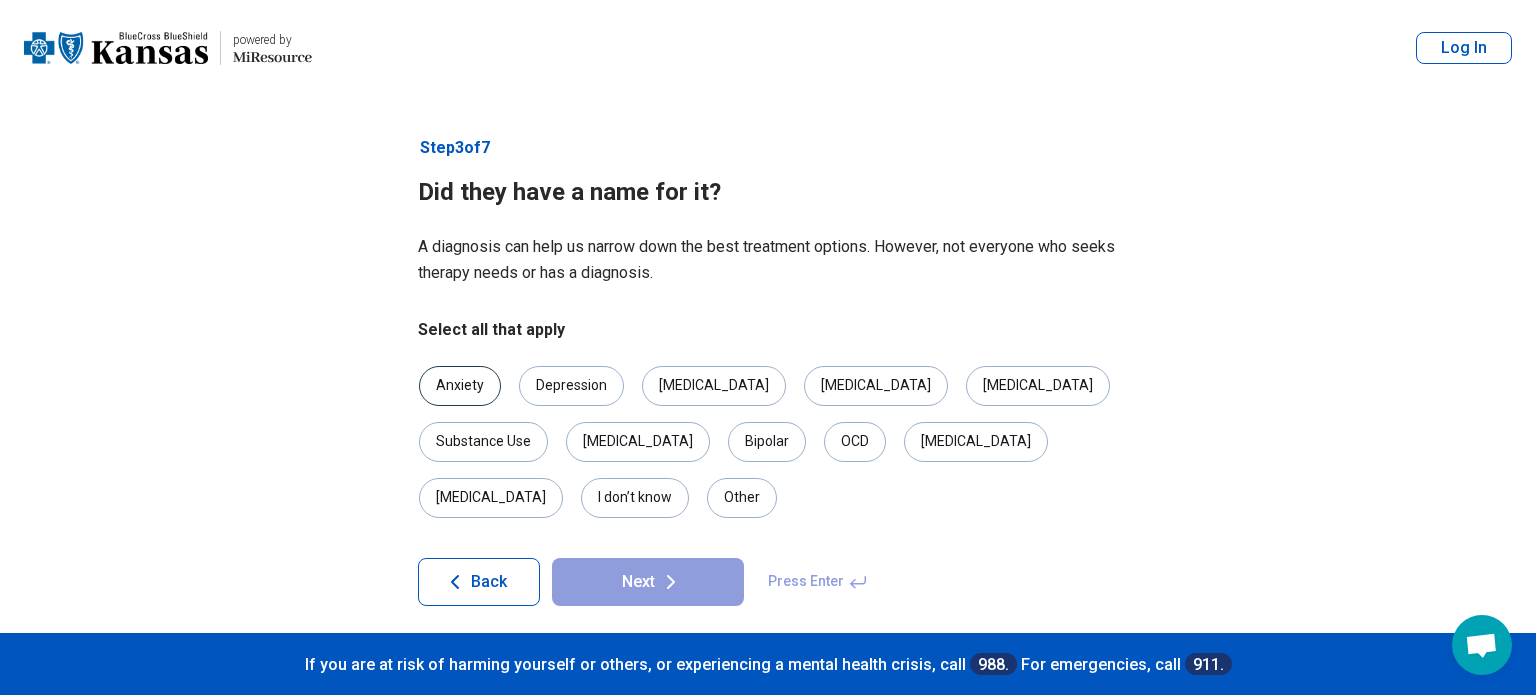 click on "Anxiety" at bounding box center [460, 386] 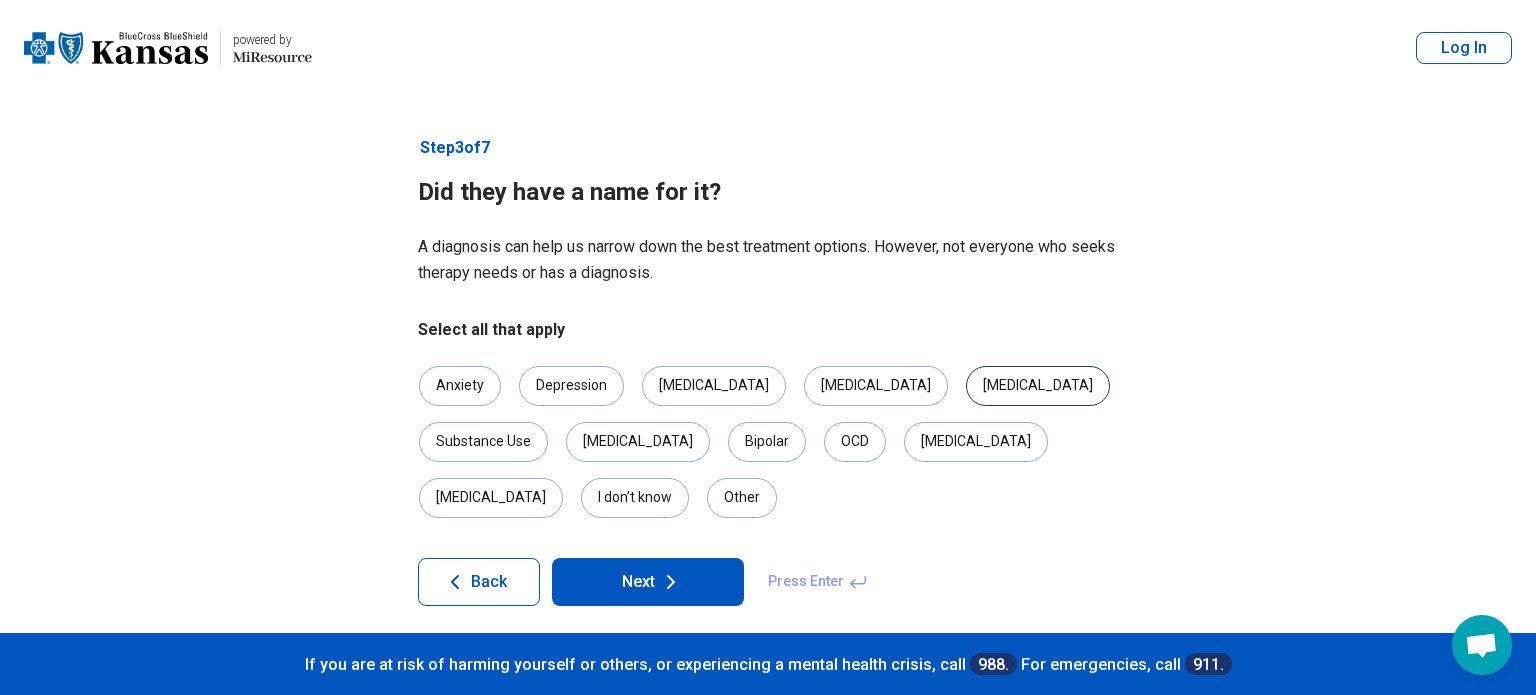 click on "[MEDICAL_DATA]" at bounding box center (1038, 386) 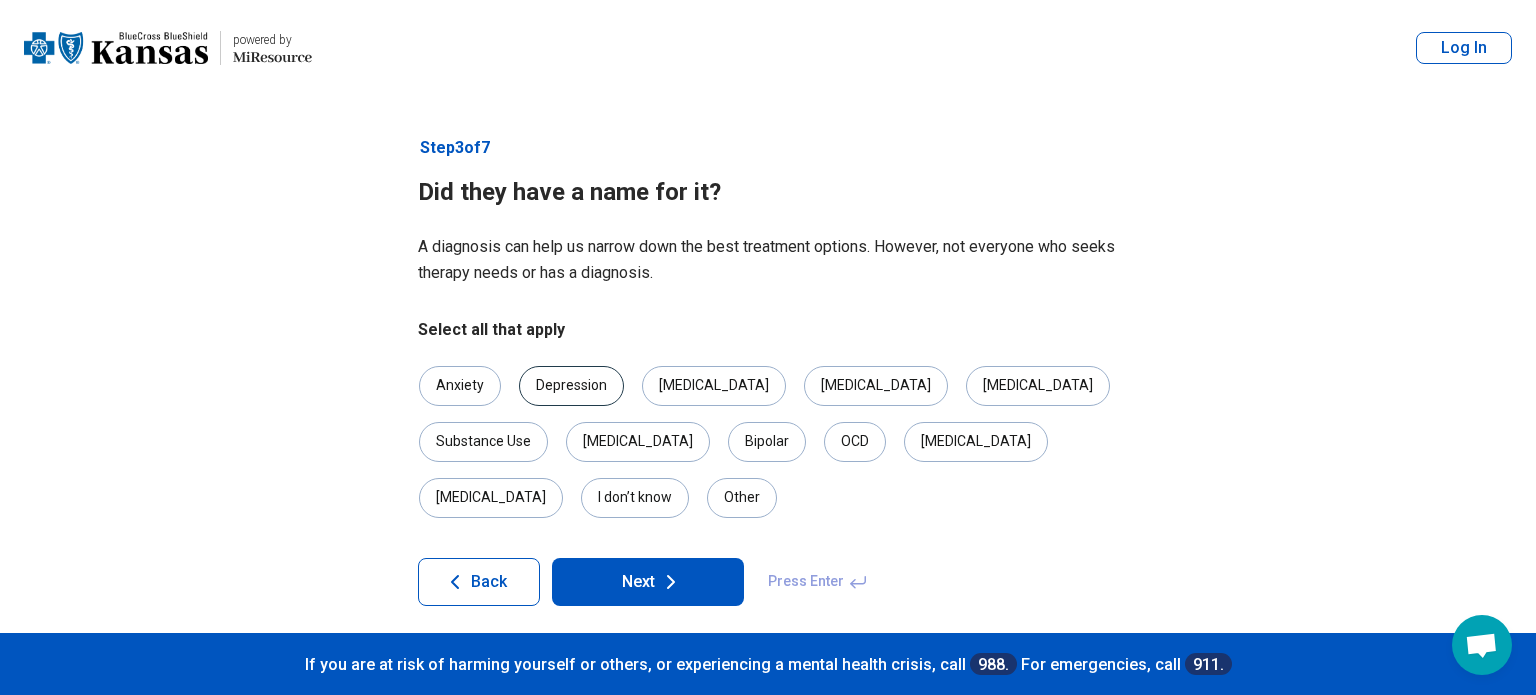 click on "Depression" at bounding box center [571, 386] 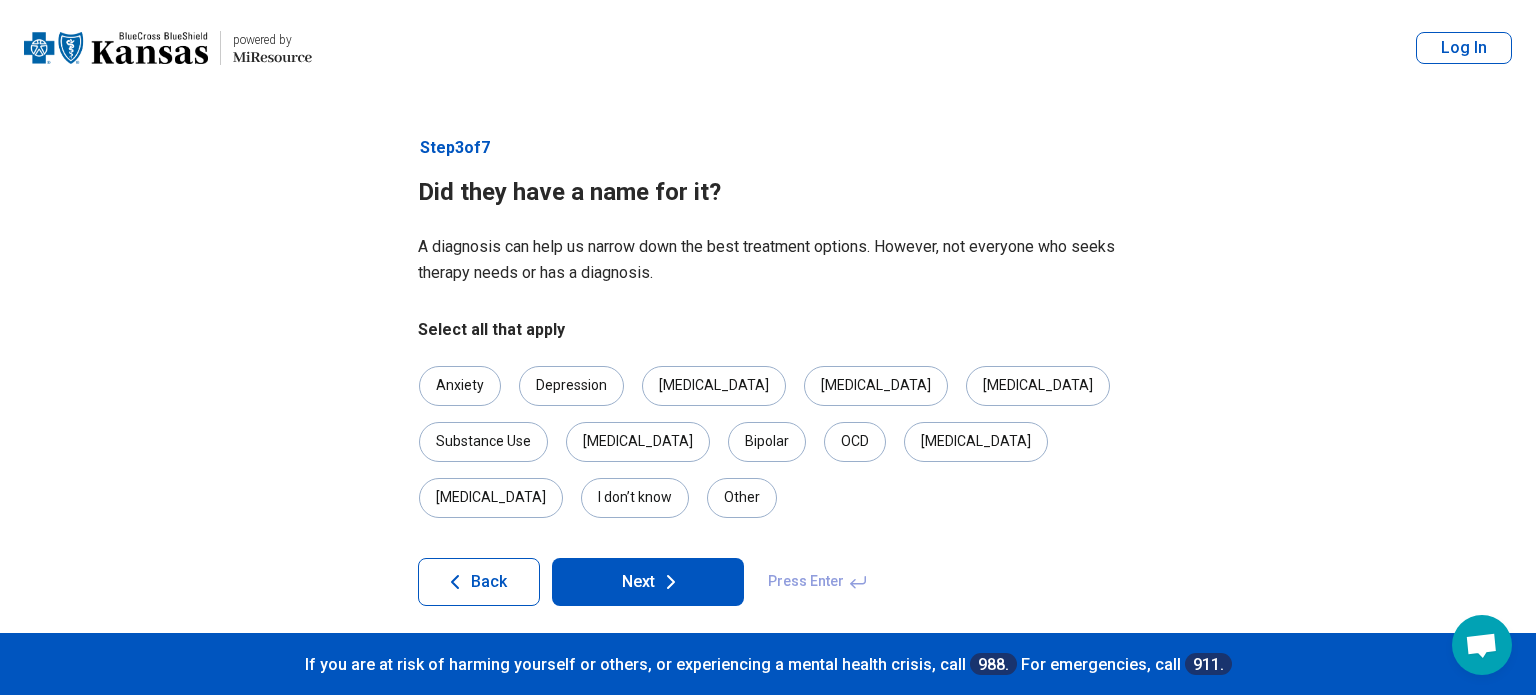 click on "Next" at bounding box center [648, 582] 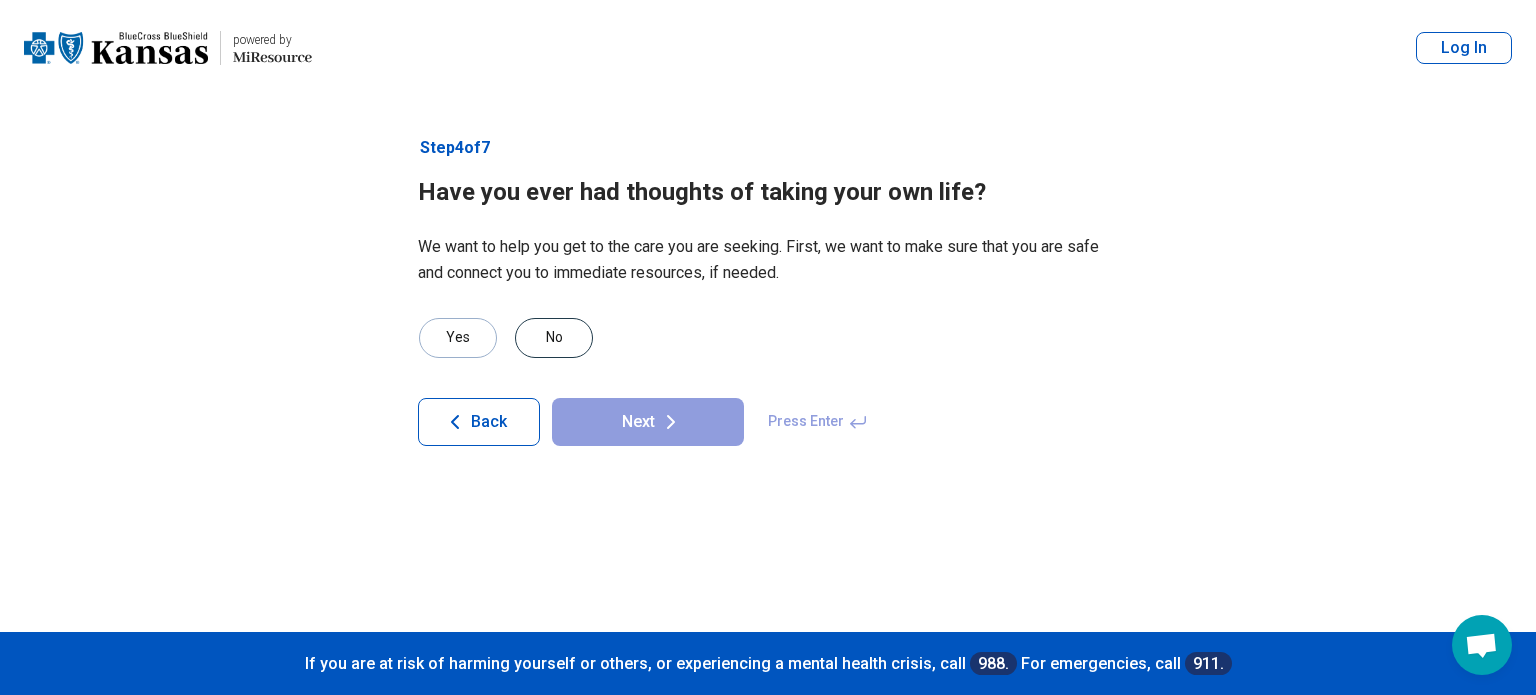 click on "No" at bounding box center [554, 338] 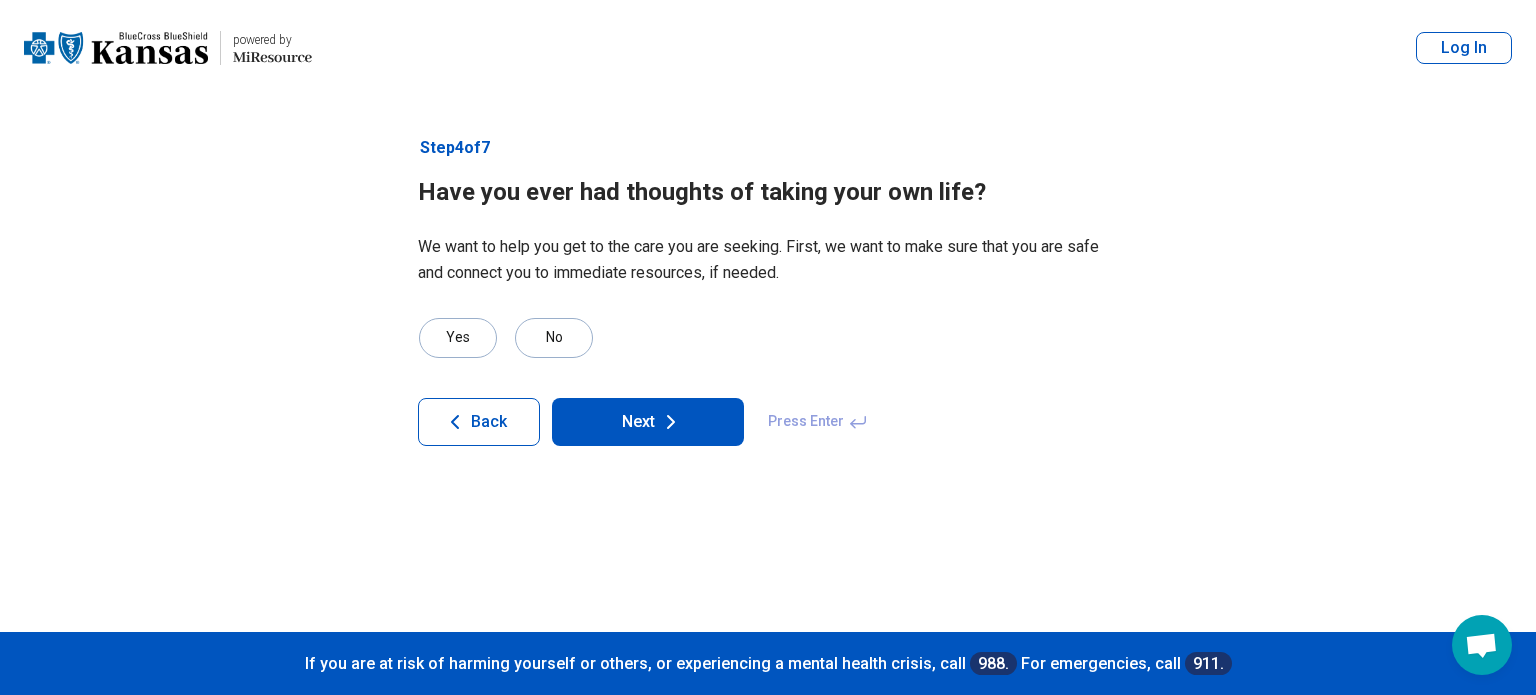 click on "Next" at bounding box center [648, 422] 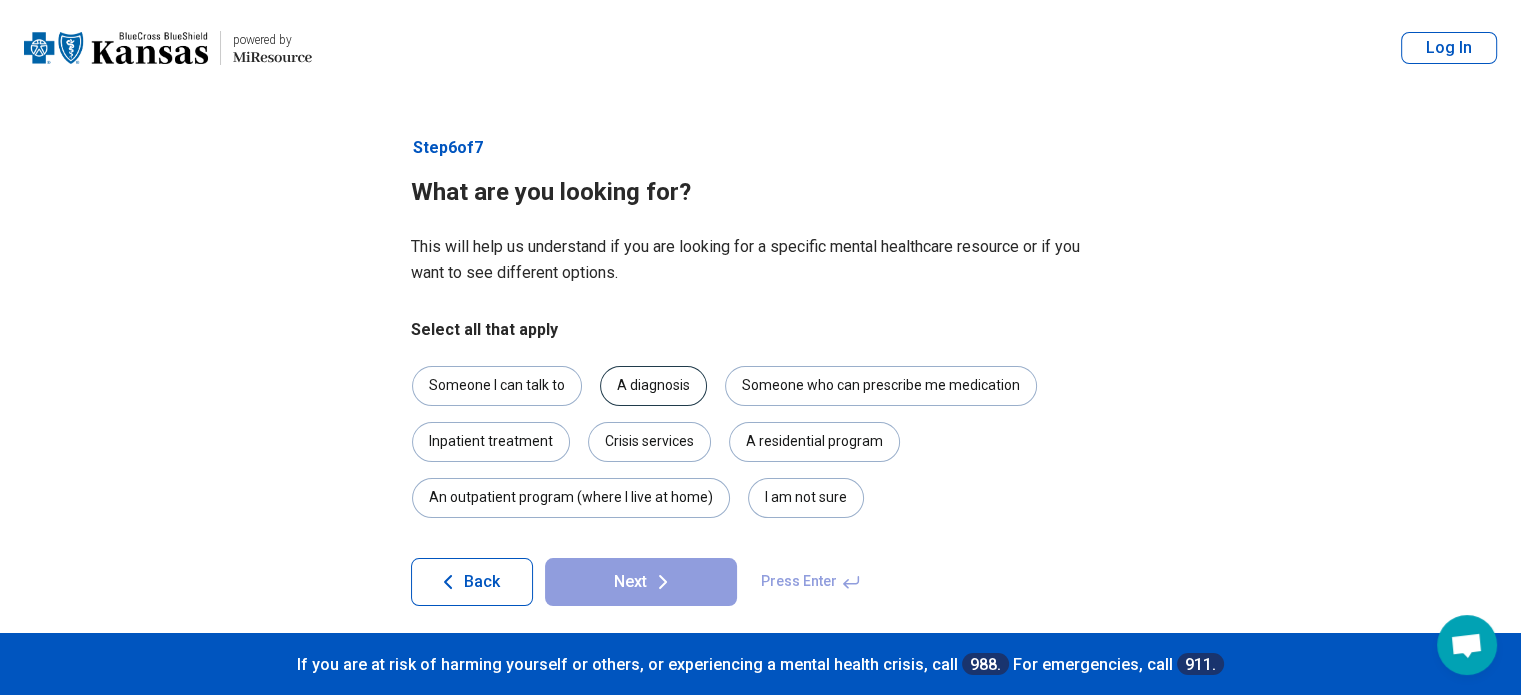 click on "A diagnosis" at bounding box center [653, 386] 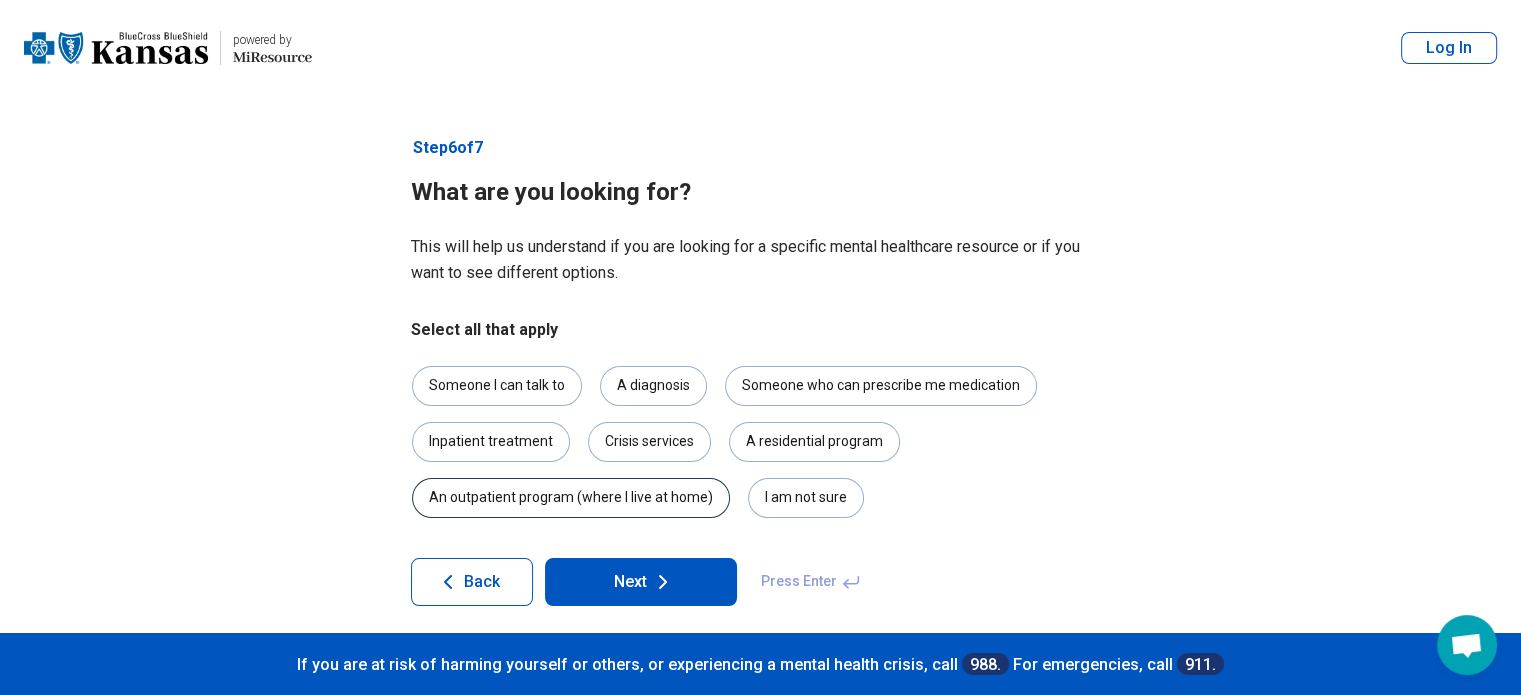 click on "An outpatient program (where I live at home)" at bounding box center (571, 498) 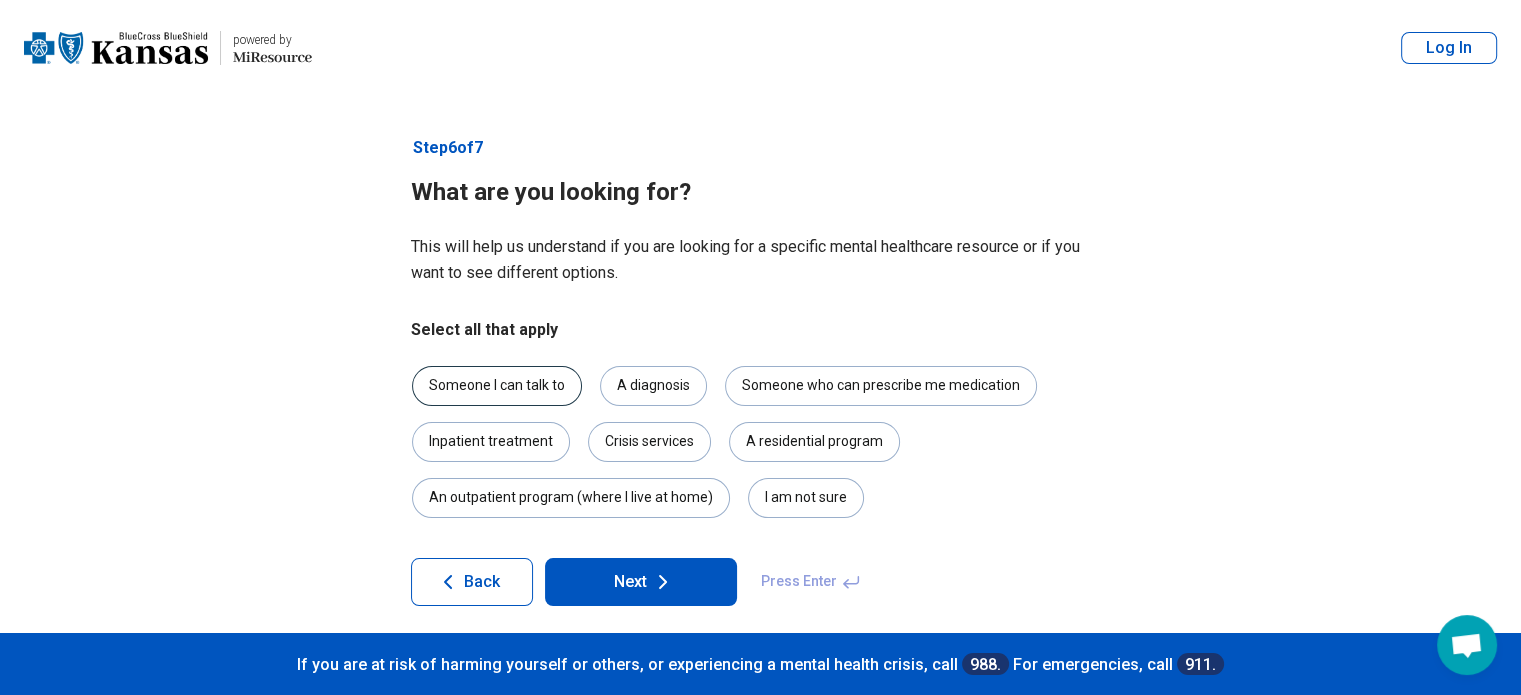 click on "Someone I can talk to" at bounding box center (497, 386) 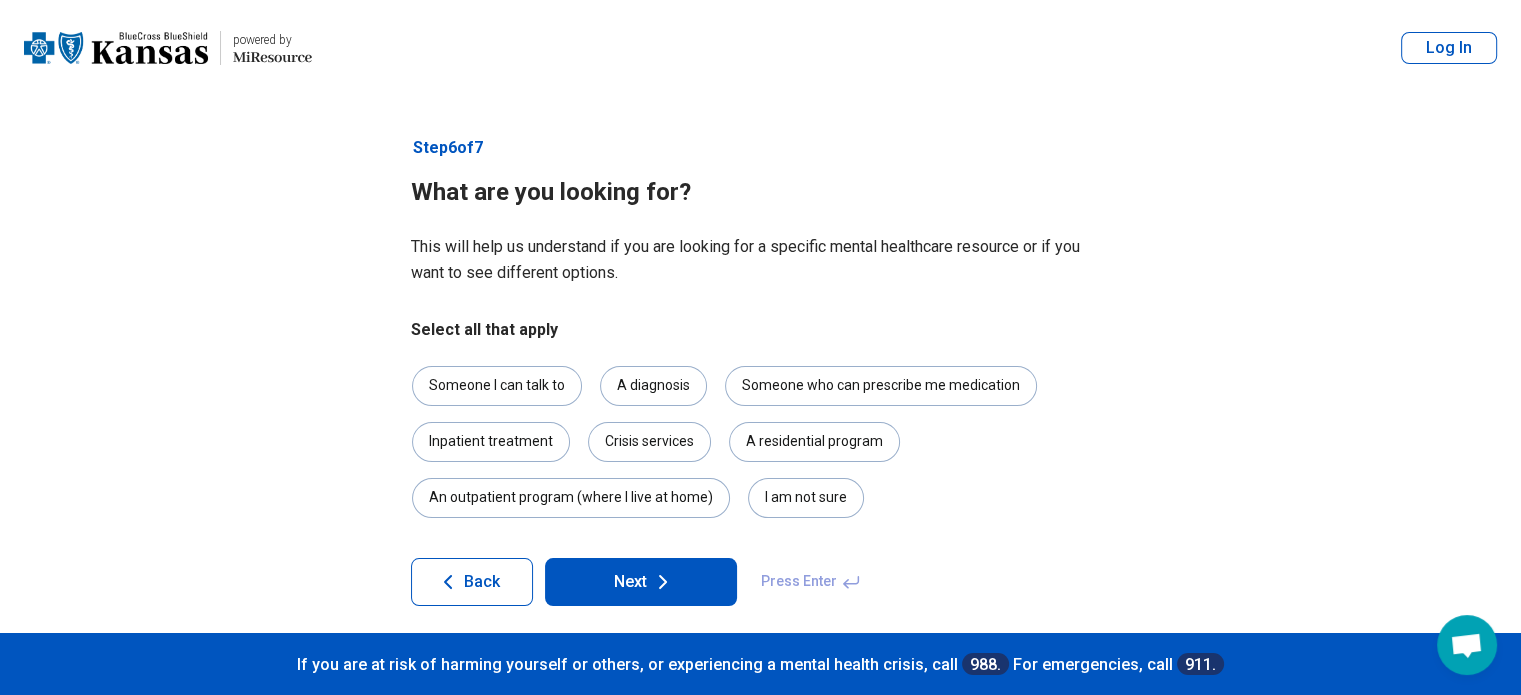 click on "Next" at bounding box center (641, 582) 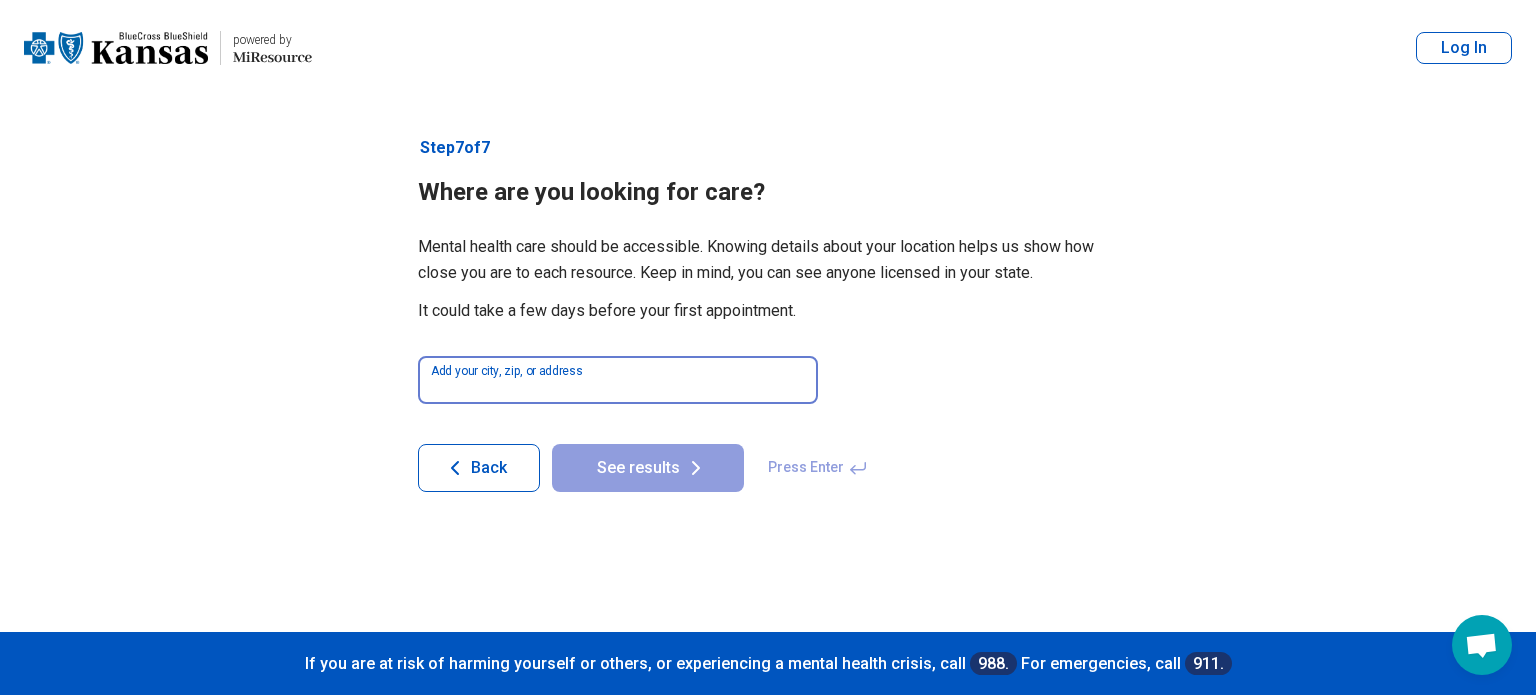 click at bounding box center [618, 380] 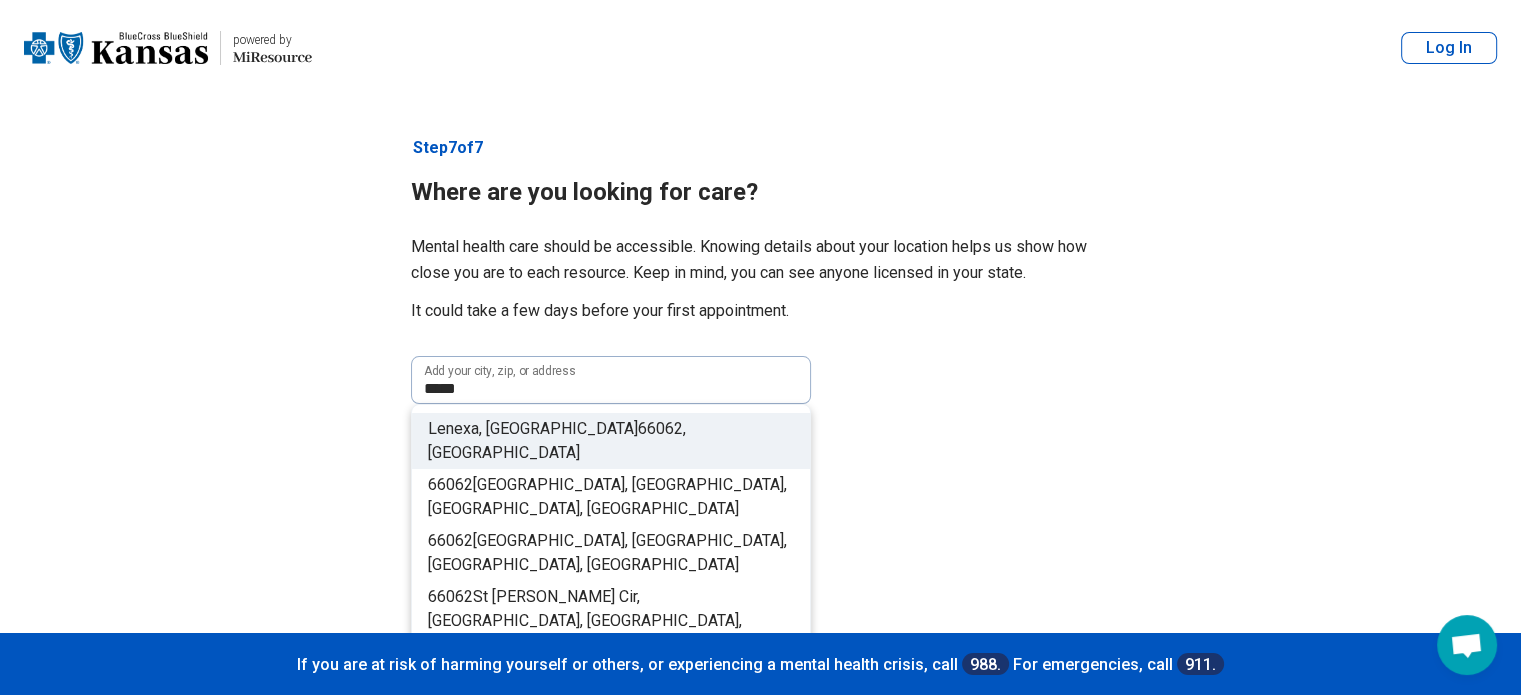 click on "Lenexa, KS  66062 , [GEOGRAPHIC_DATA]" at bounding box center (611, 441) 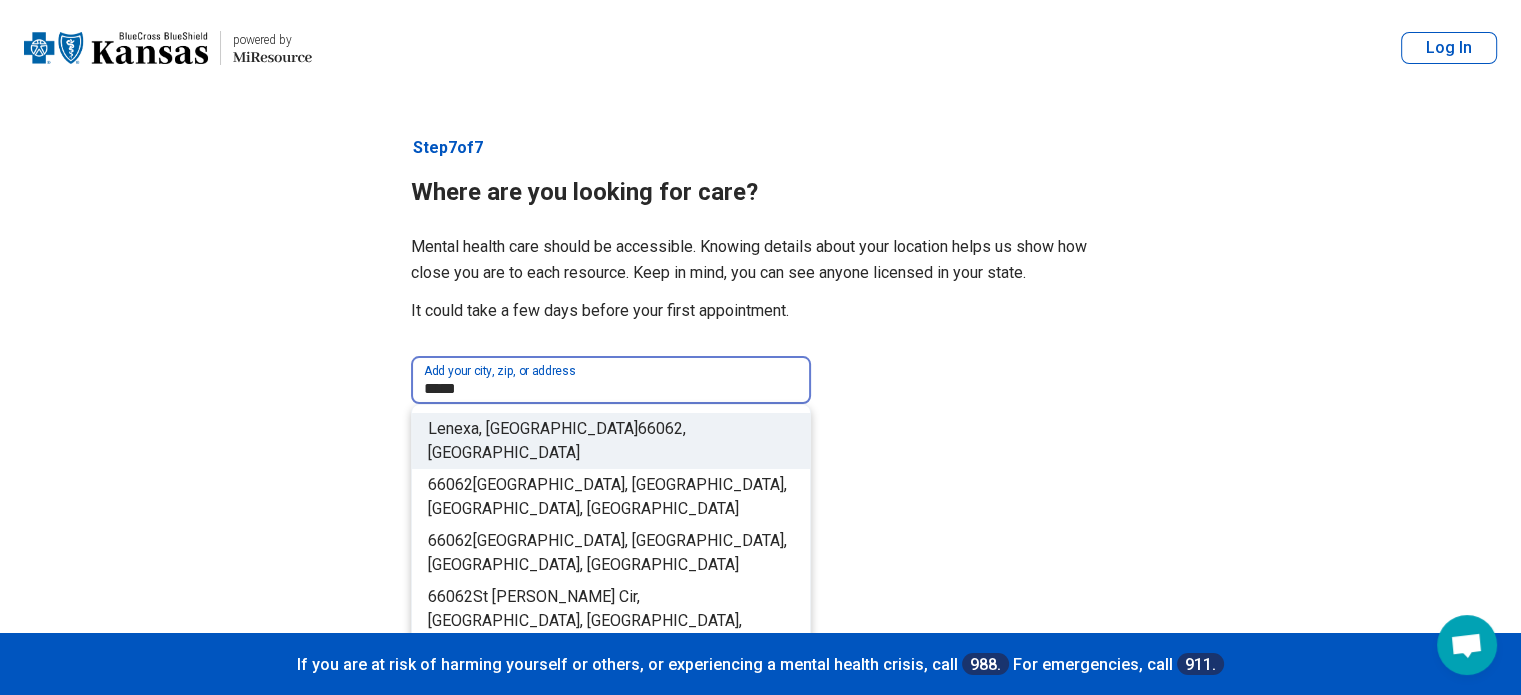 type on "**********" 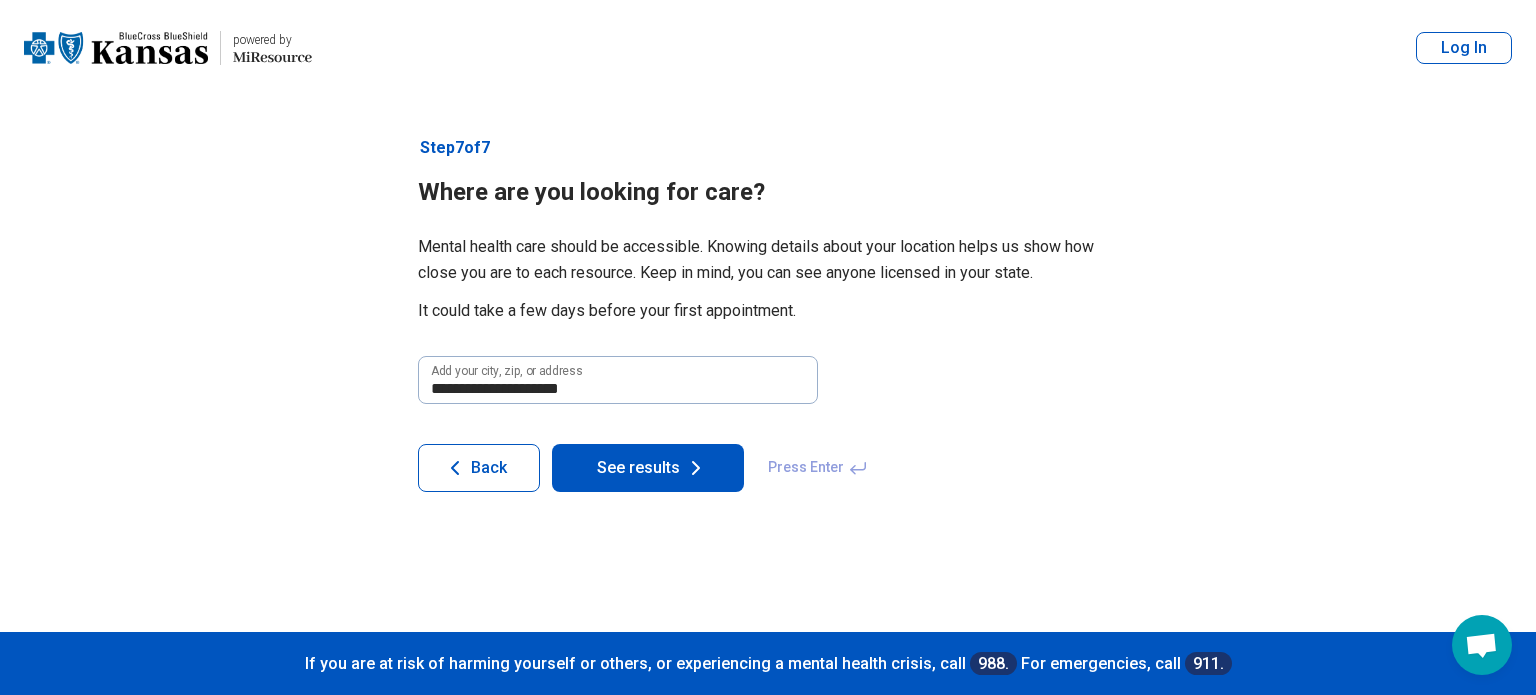 click on "See results" at bounding box center [648, 468] 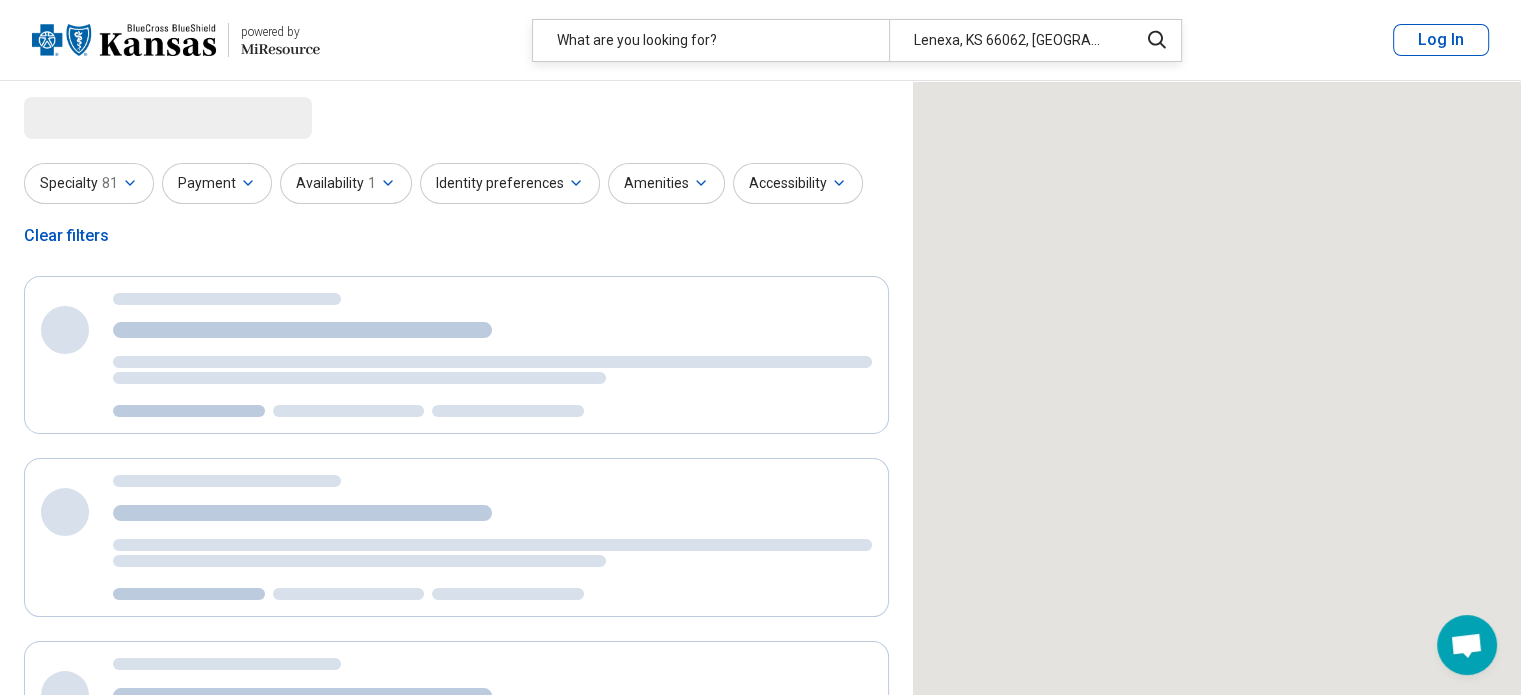 select on "***" 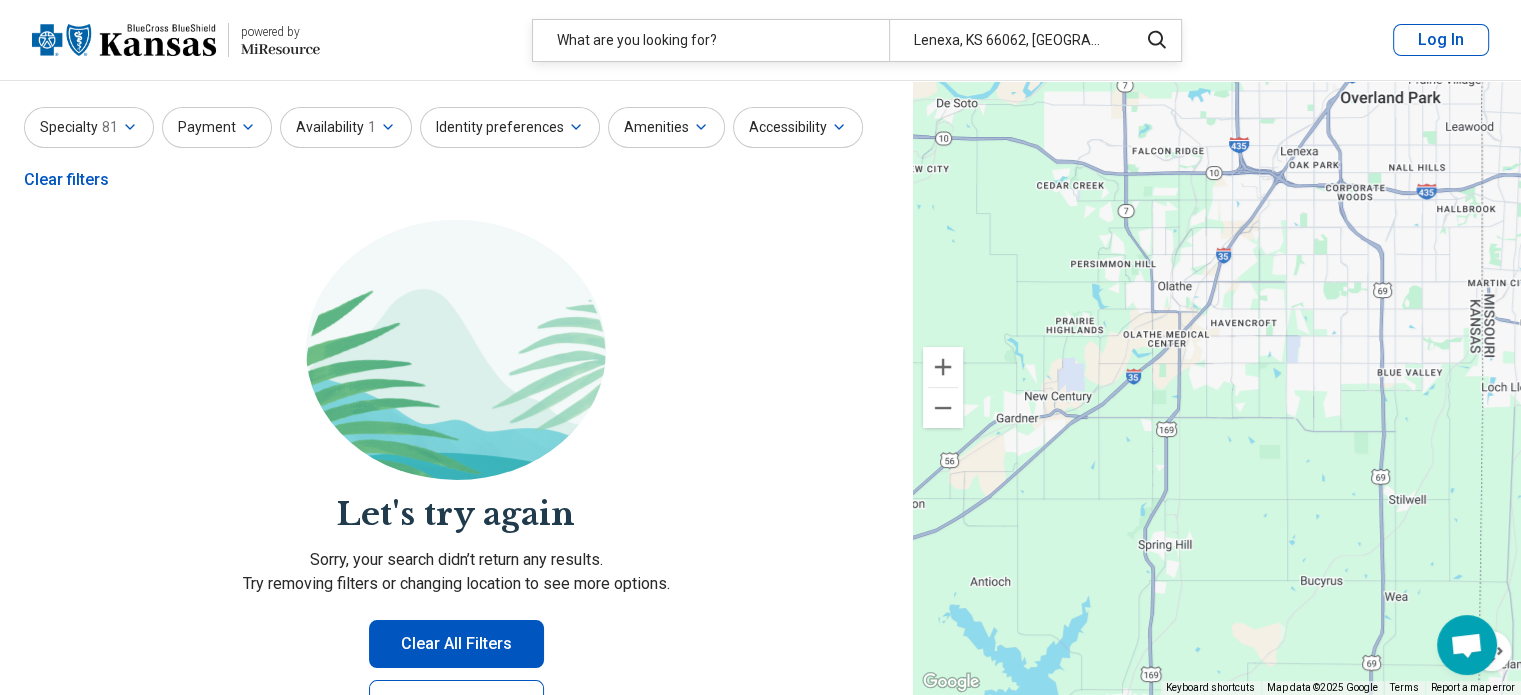 scroll, scrollTop: 0, scrollLeft: 0, axis: both 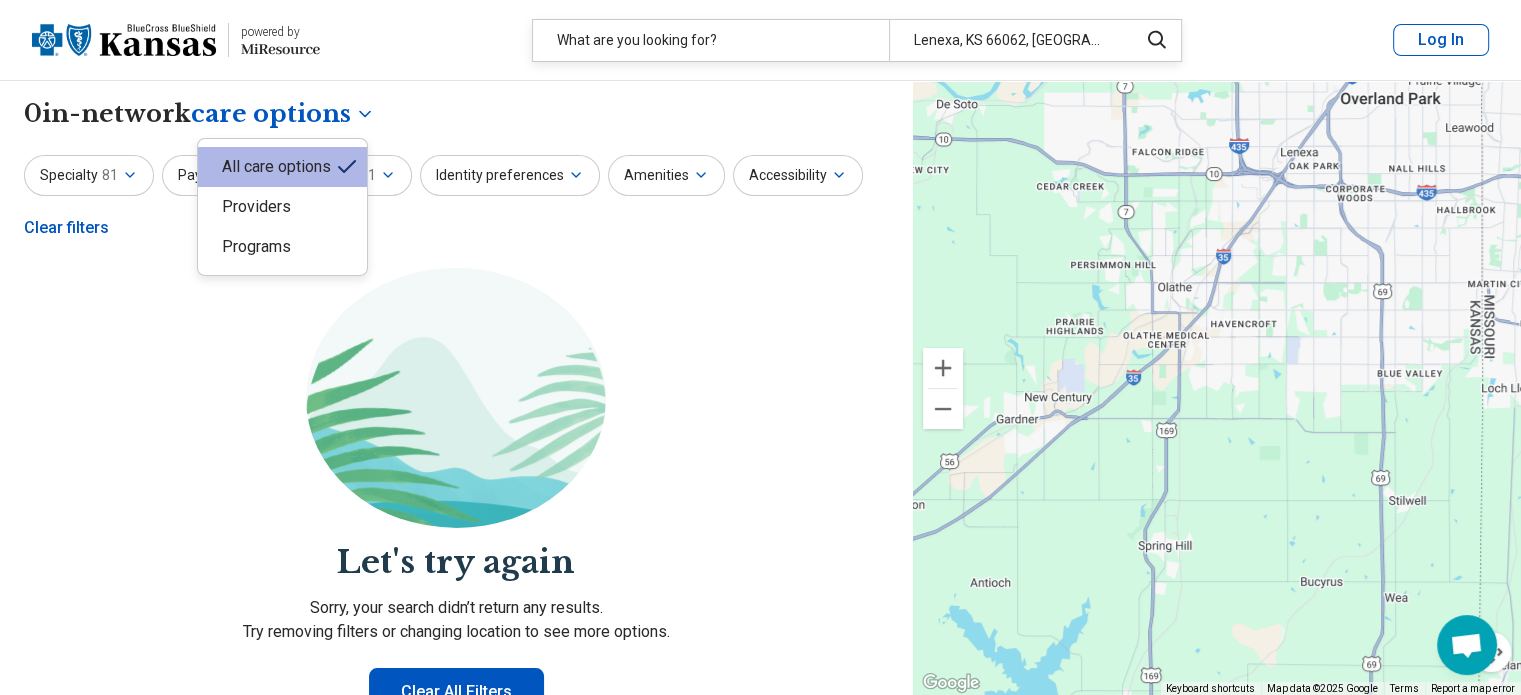 click on "**********" at bounding box center (760, 605) 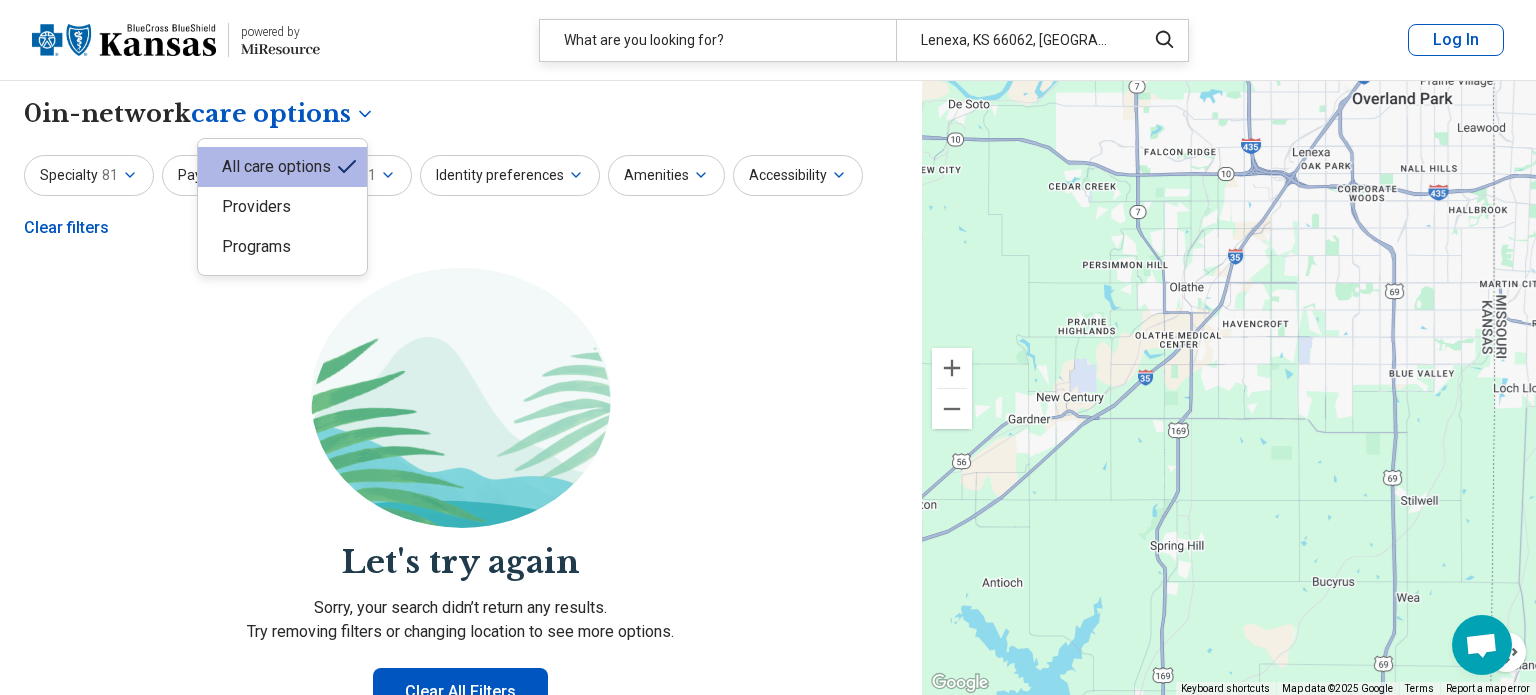 click on "powered by Miresource logo What are you looking for? Lenexa, KS 66062, [GEOGRAPHIC_DATA] Log In" at bounding box center [768, 40] 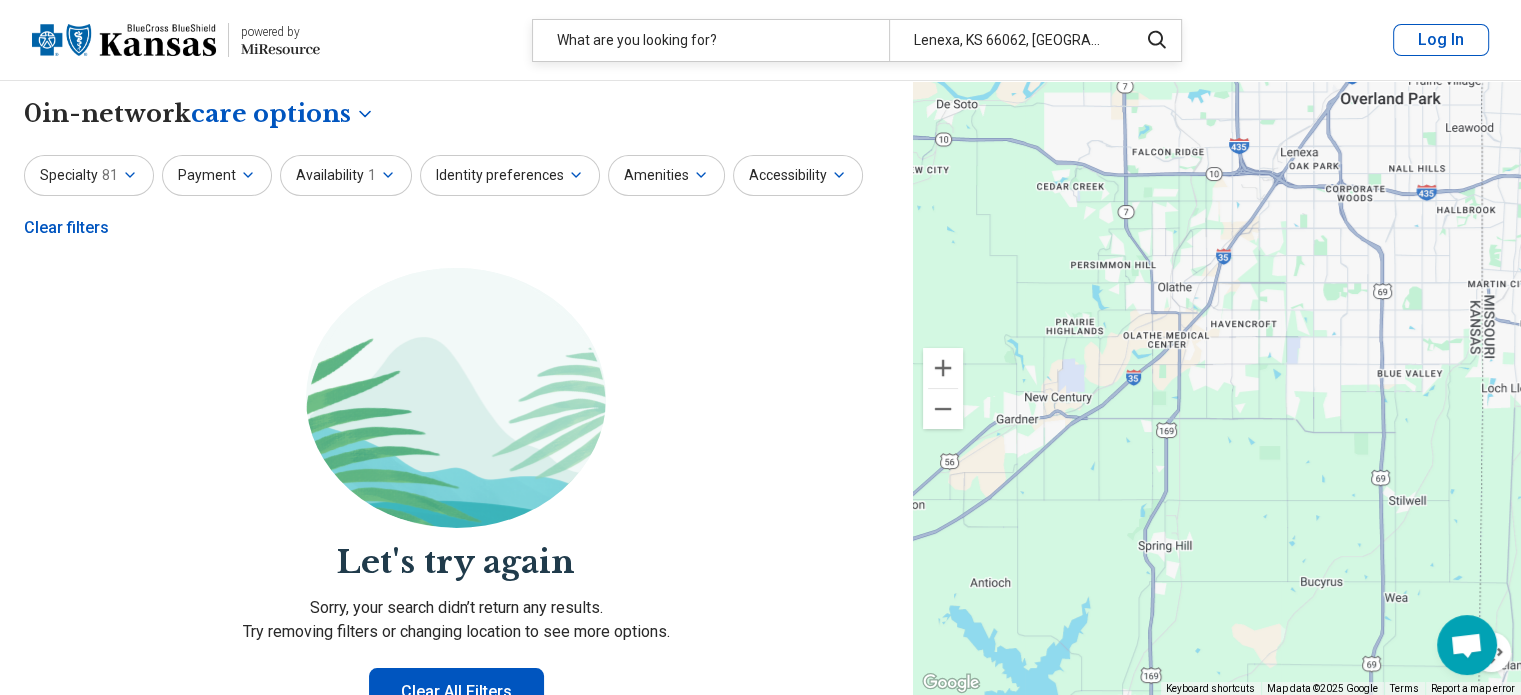 click 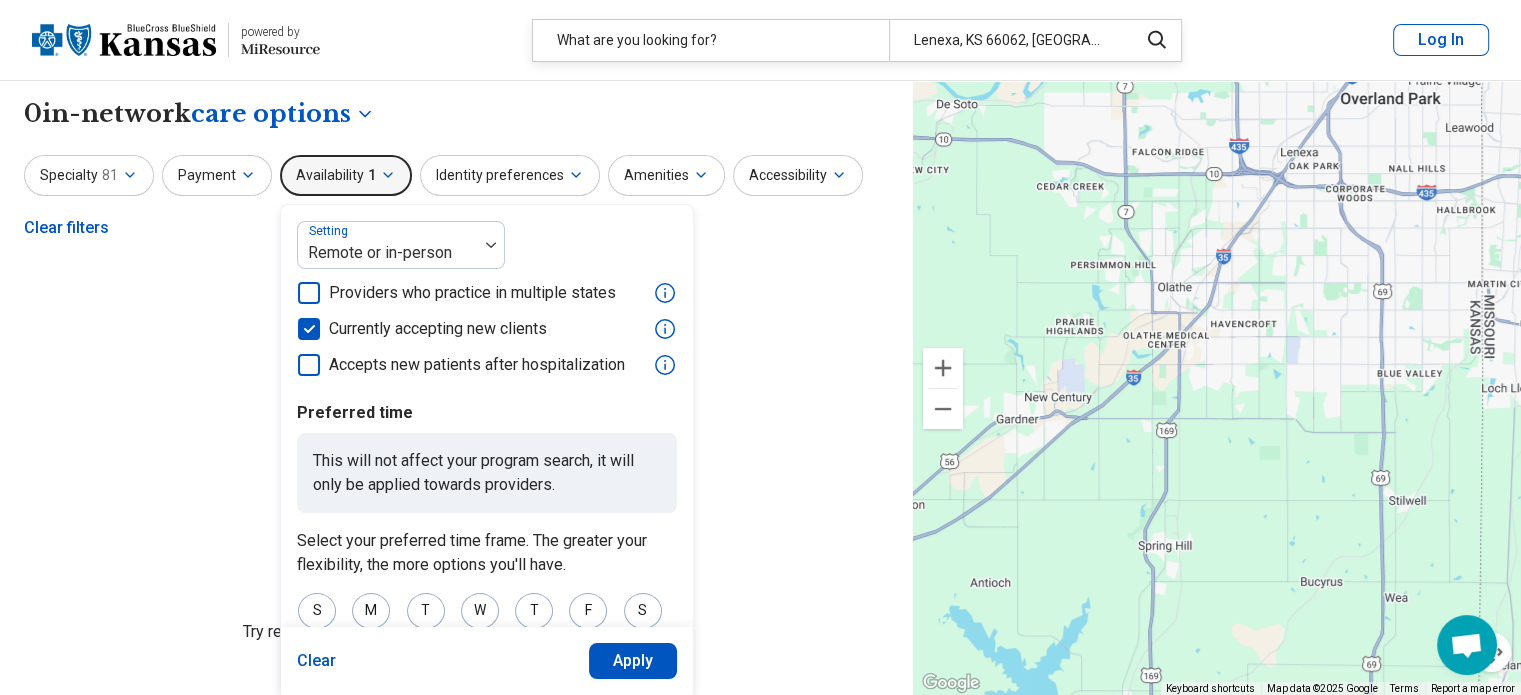 click on "Let's try again Sorry, your search didn’t return any results. Try removing filters or changing location to see more options. Clear All Filters Get matched" at bounding box center (456, 538) 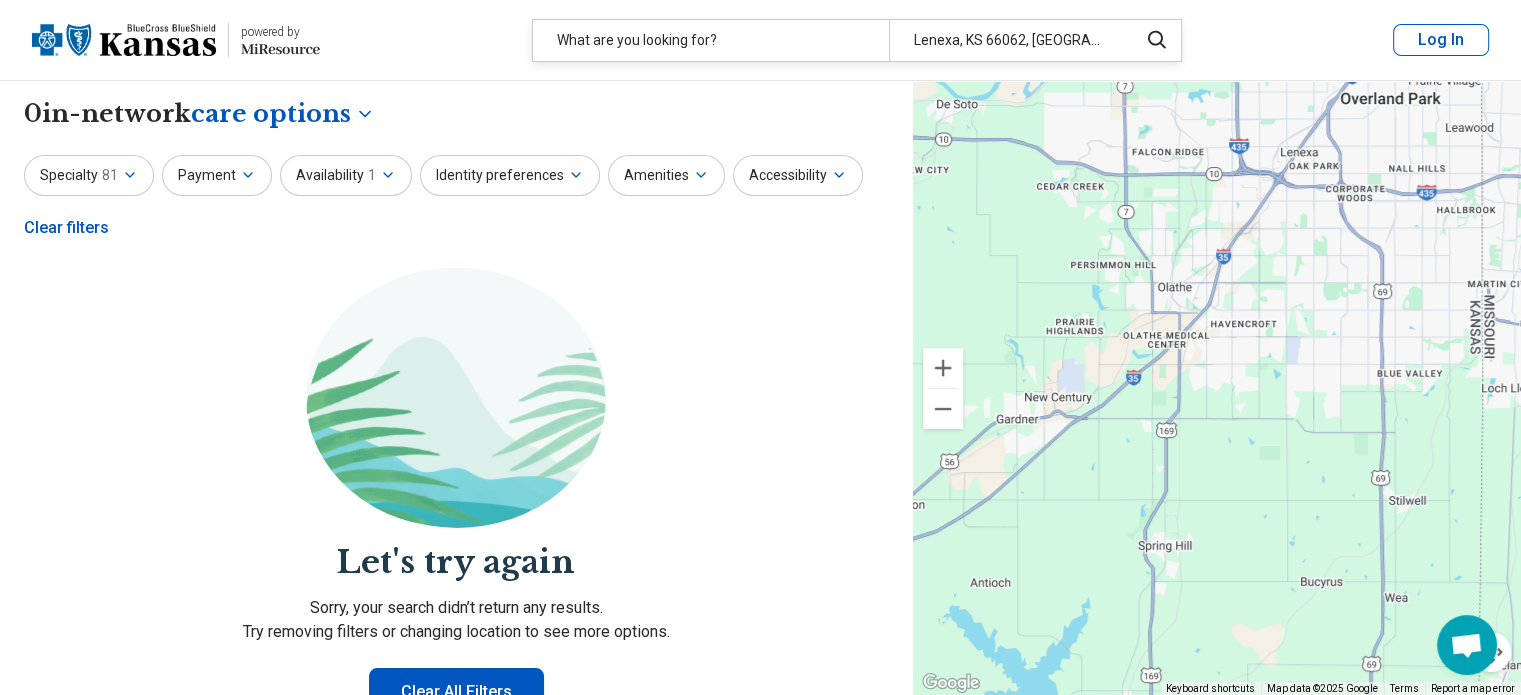click 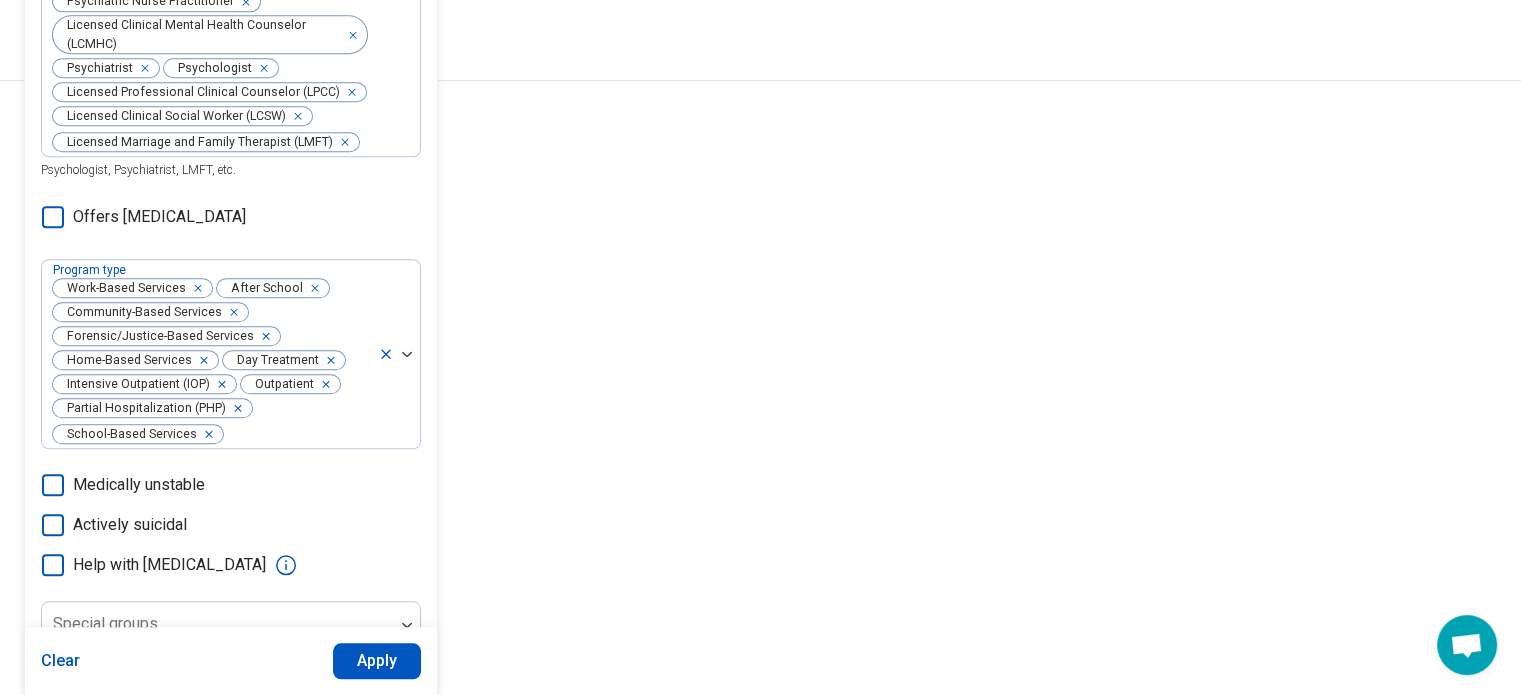 scroll, scrollTop: 1940, scrollLeft: 0, axis: vertical 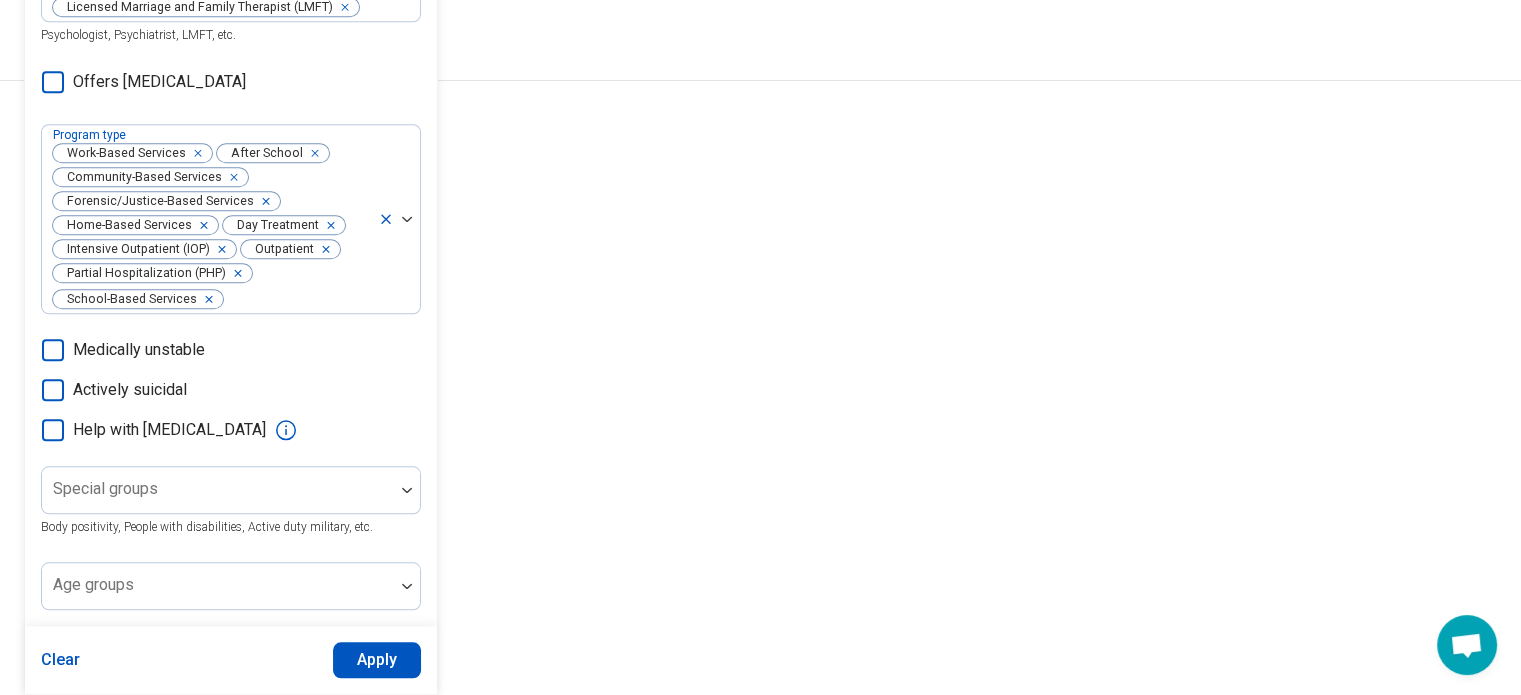 click on "Clear" at bounding box center [61, 660] 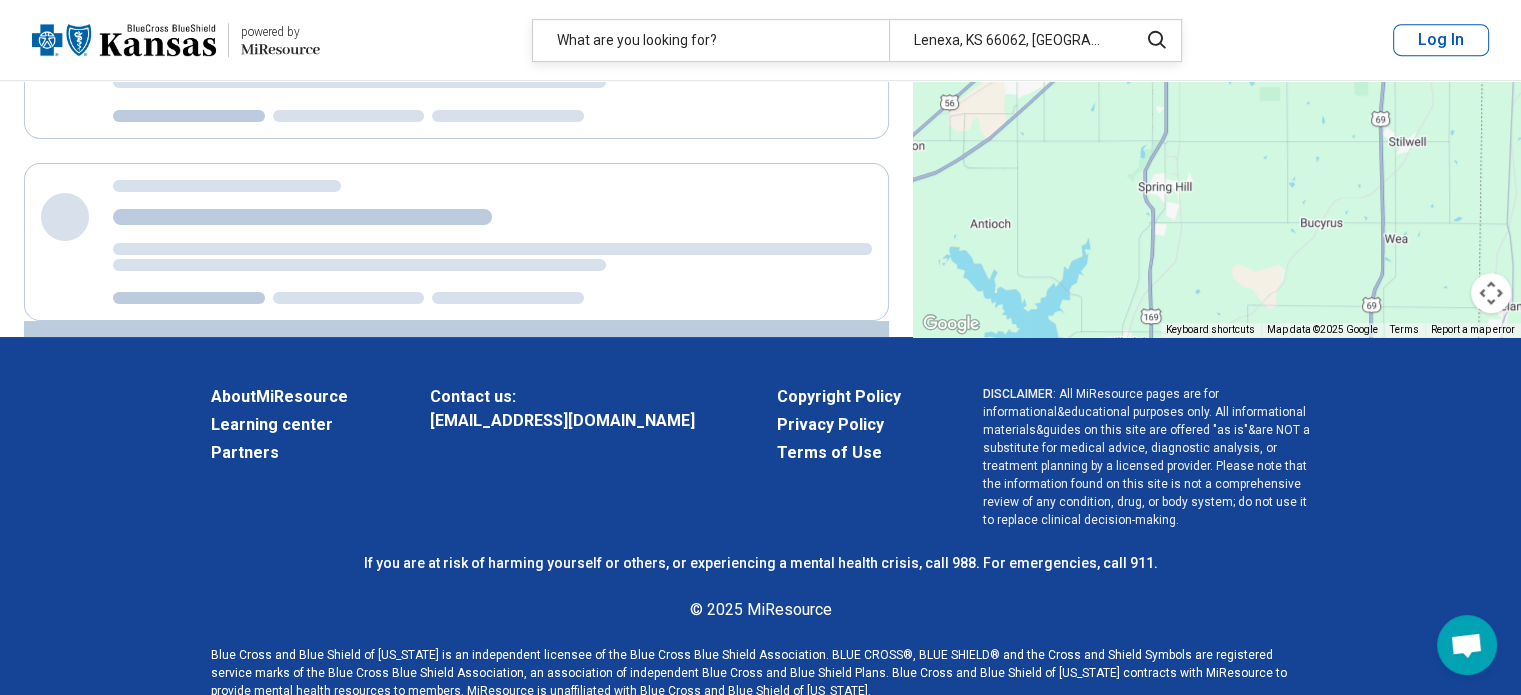 scroll, scrollTop: 794, scrollLeft: 0, axis: vertical 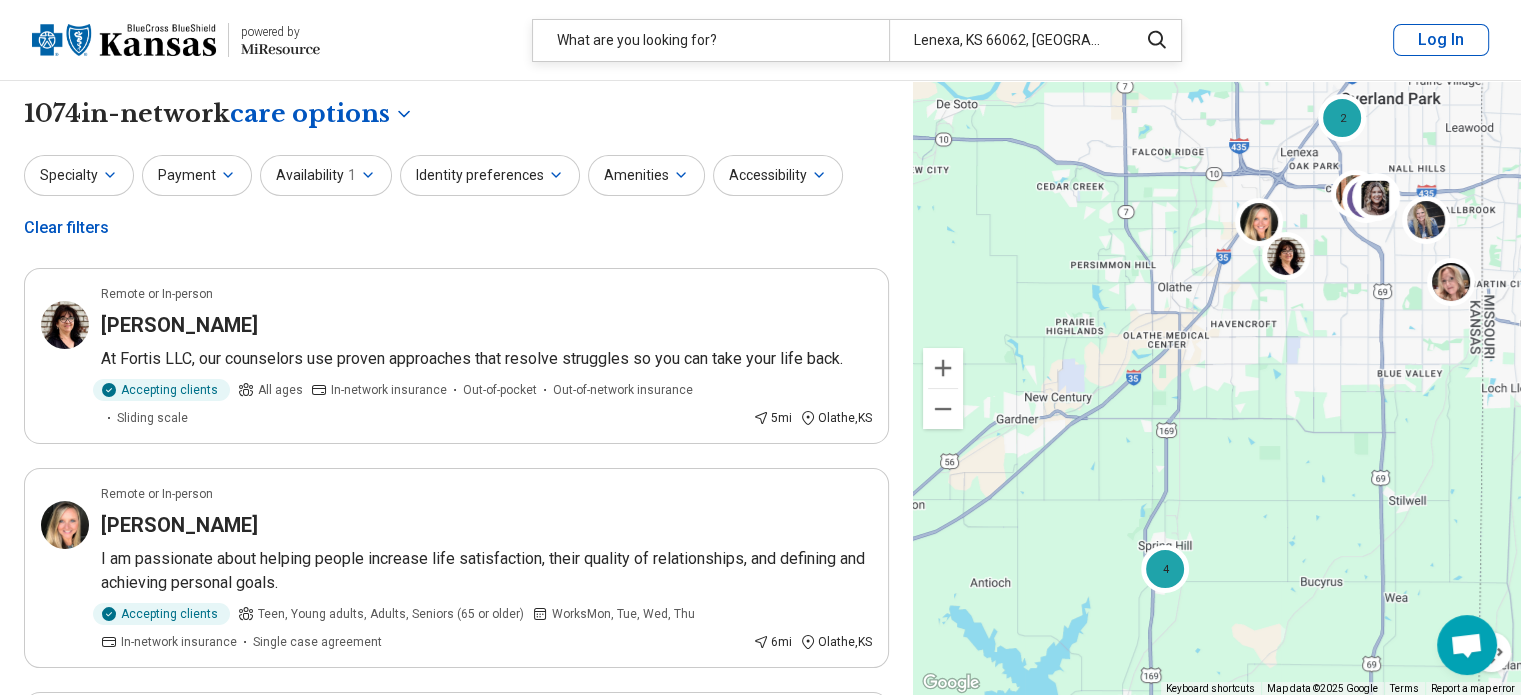 drag, startPoint x: 96, startPoint y: 171, endPoint x: 104, endPoint y: 178, distance: 10.630146 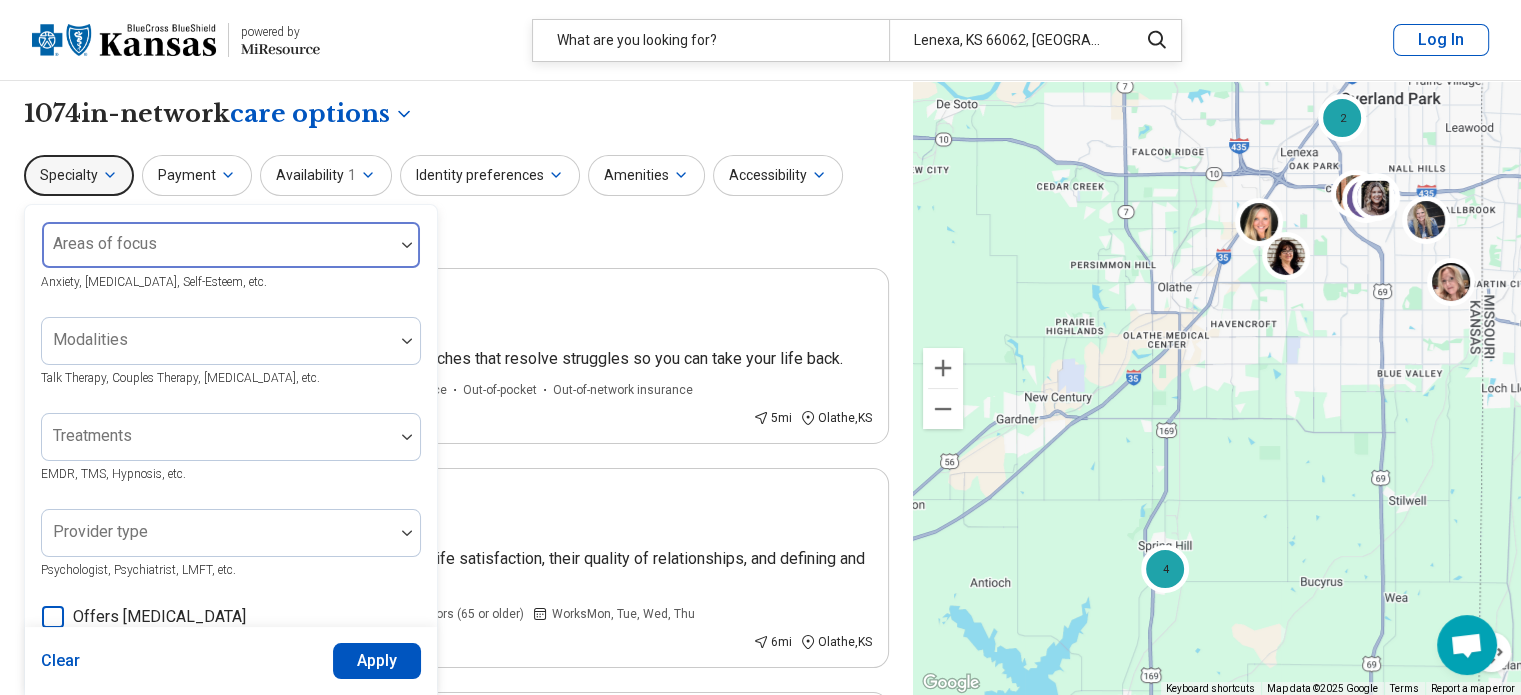 click on "Areas of focus" at bounding box center (231, 245) 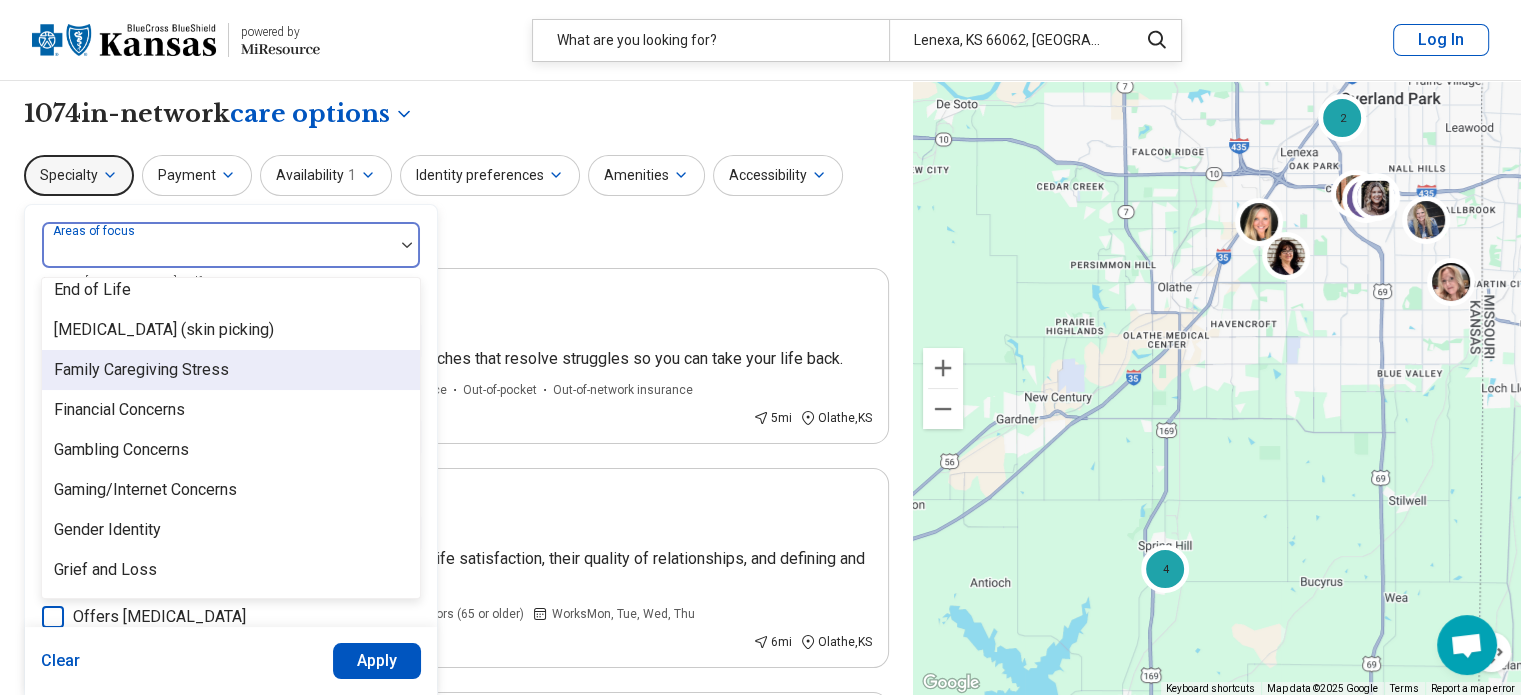 scroll, scrollTop: 1536, scrollLeft: 0, axis: vertical 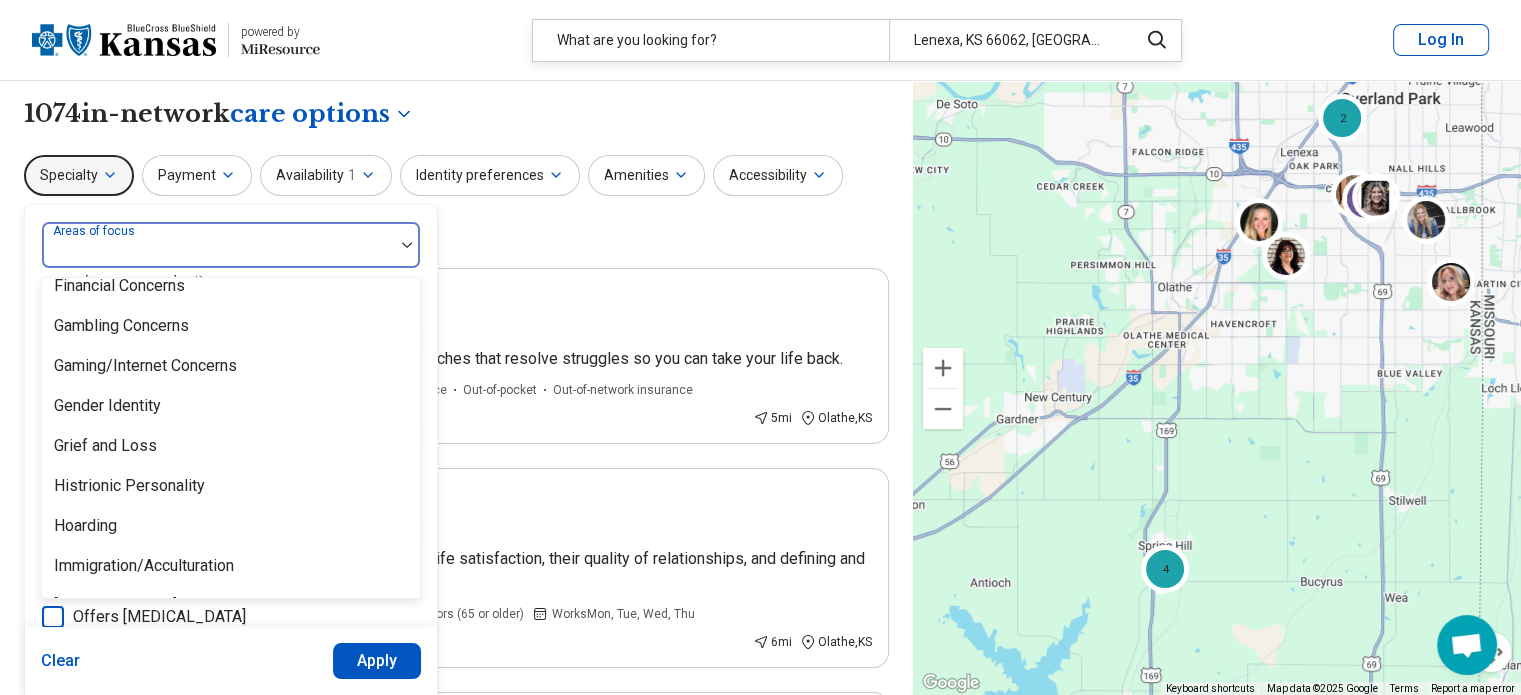 click on "**********" at bounding box center (456, 2317) 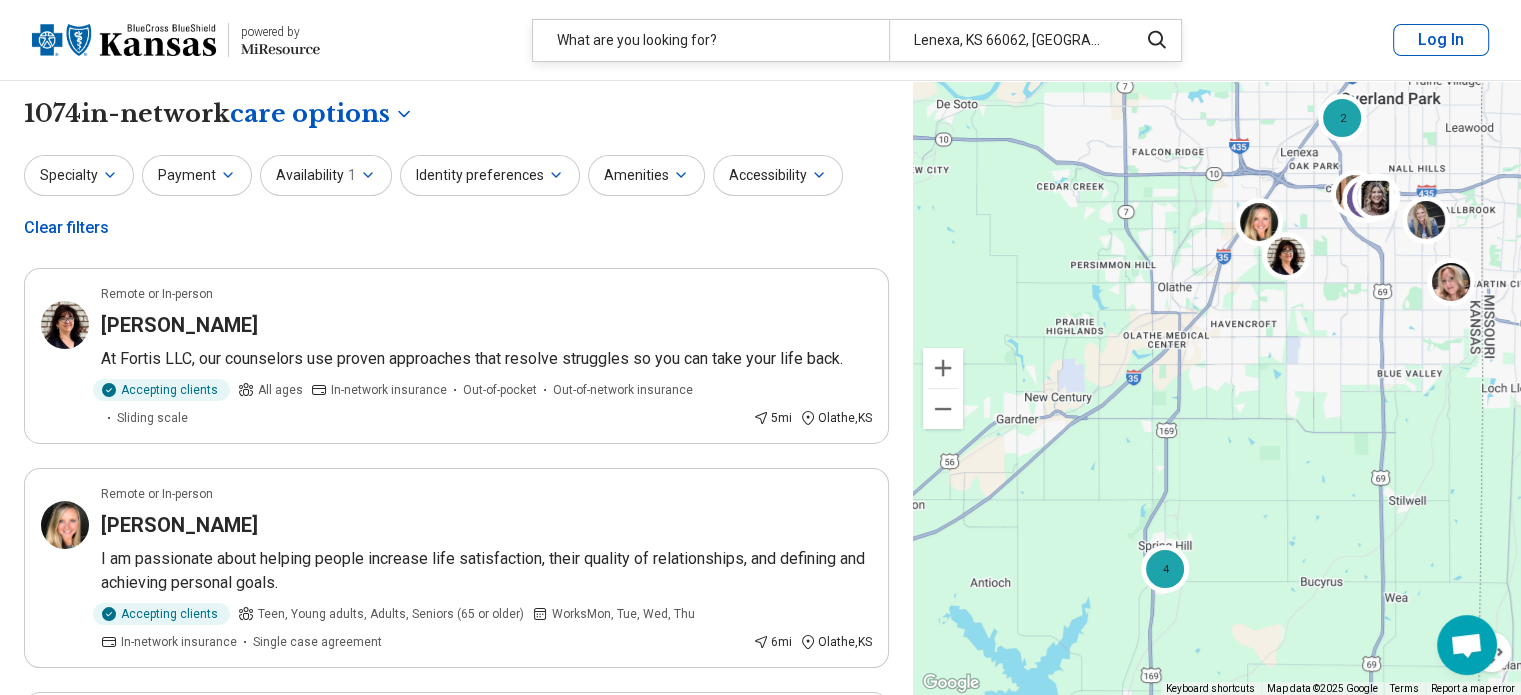 click 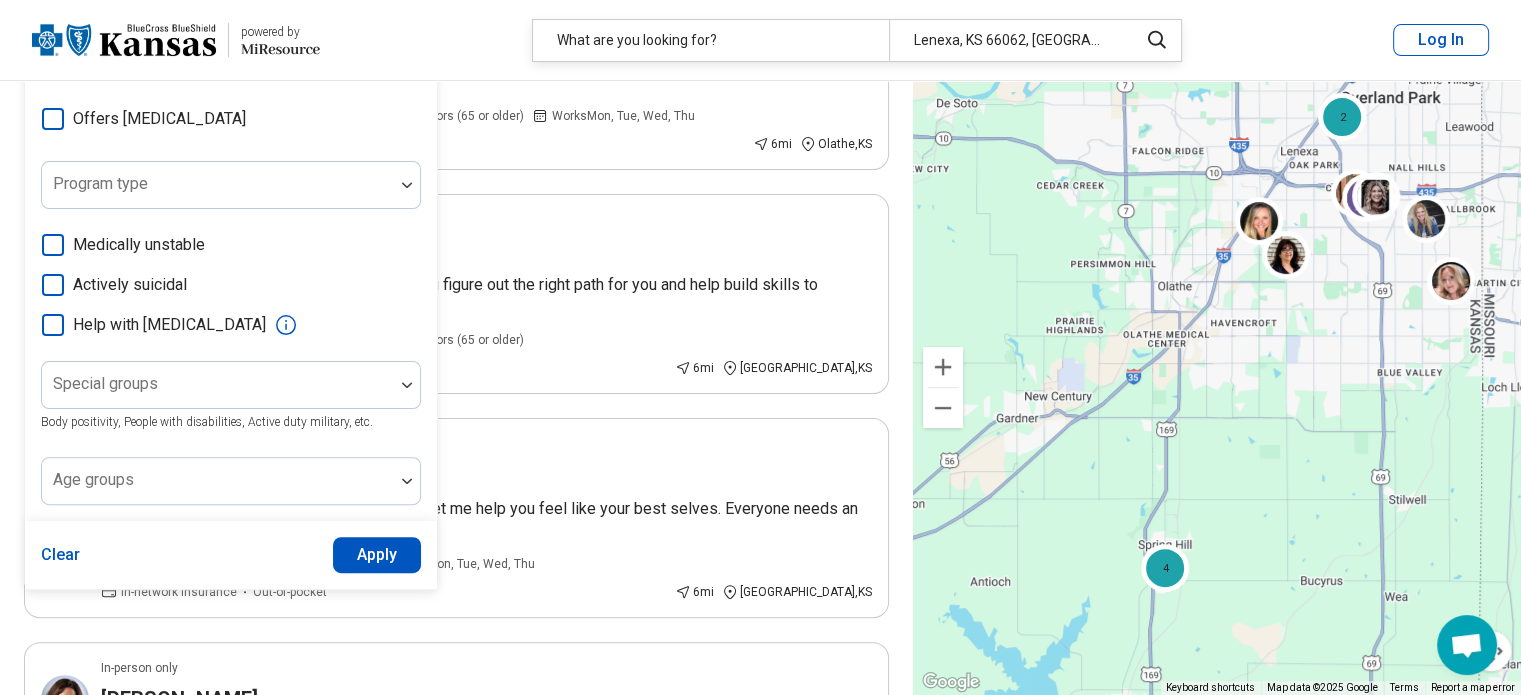 scroll, scrollTop: 500, scrollLeft: 0, axis: vertical 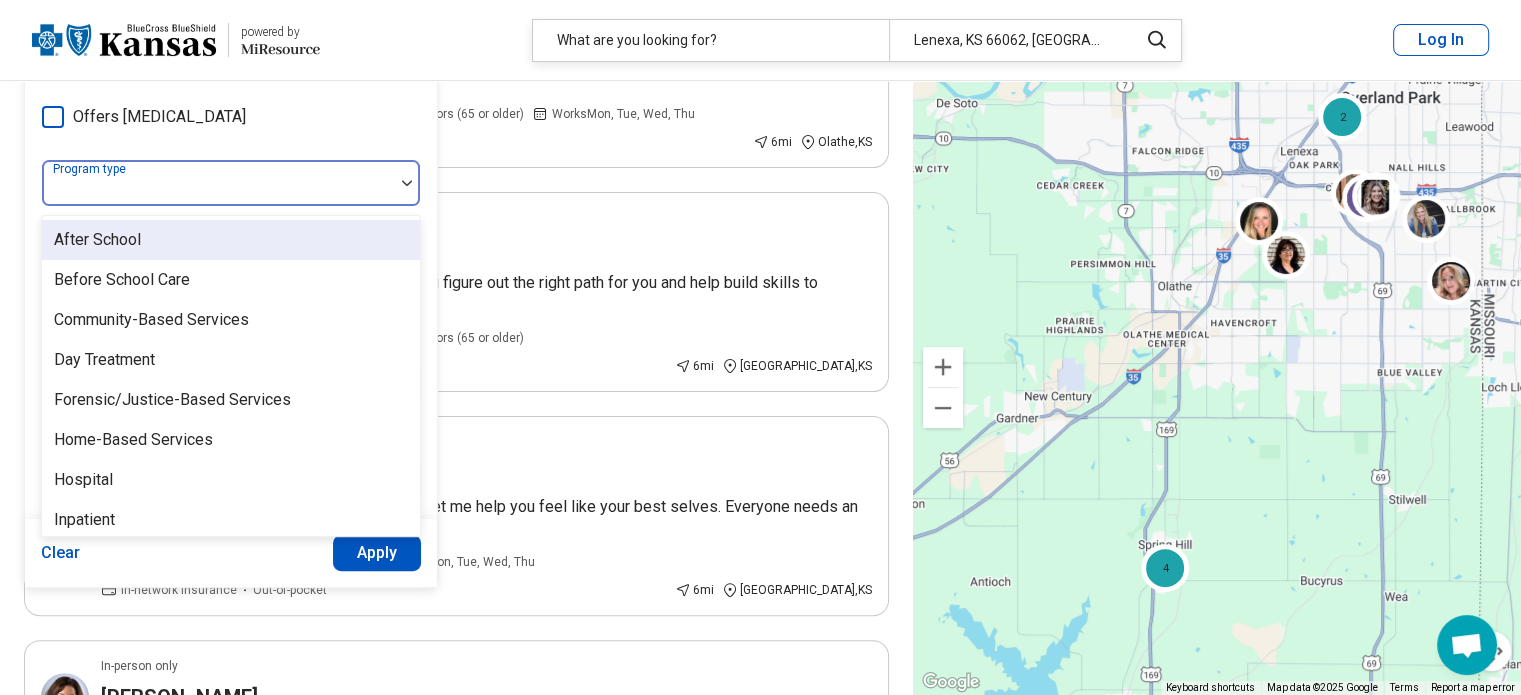 click at bounding box center (218, 191) 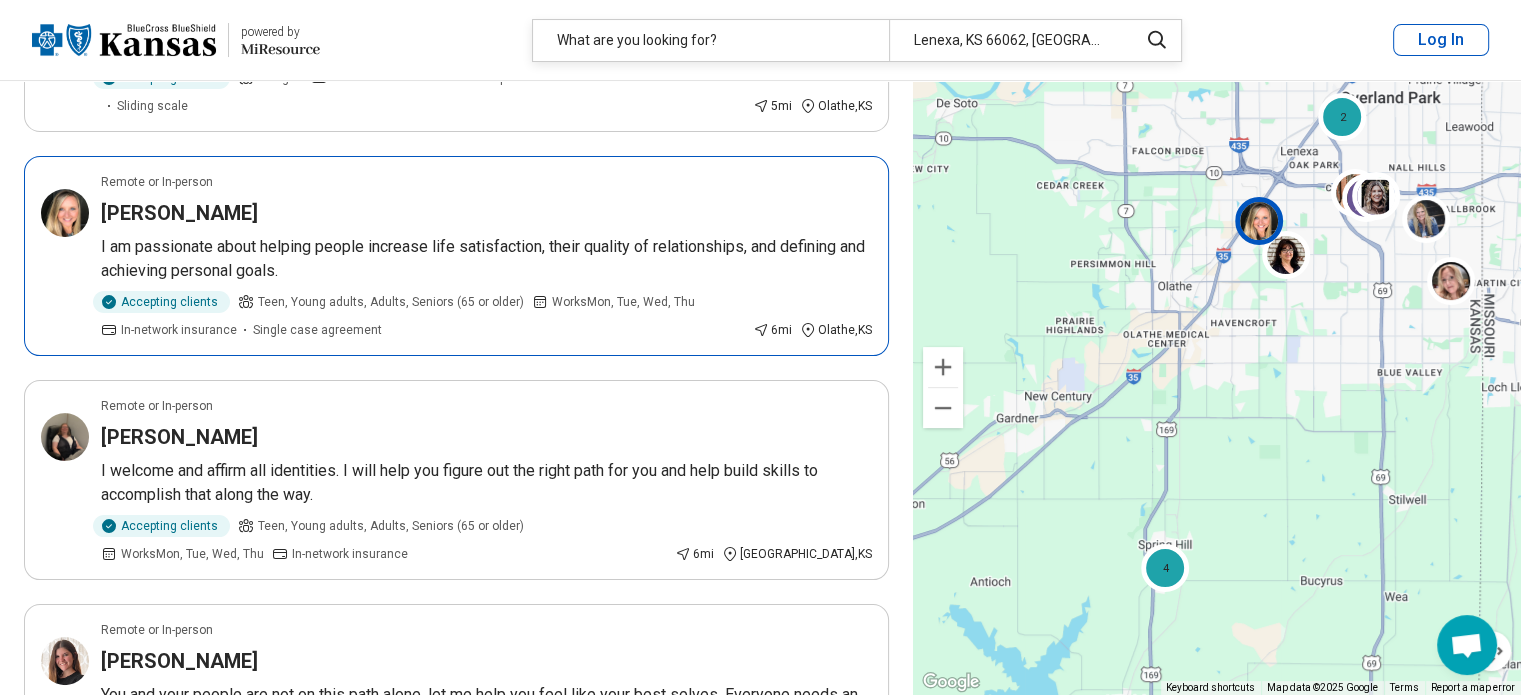 scroll, scrollTop: 0, scrollLeft: 0, axis: both 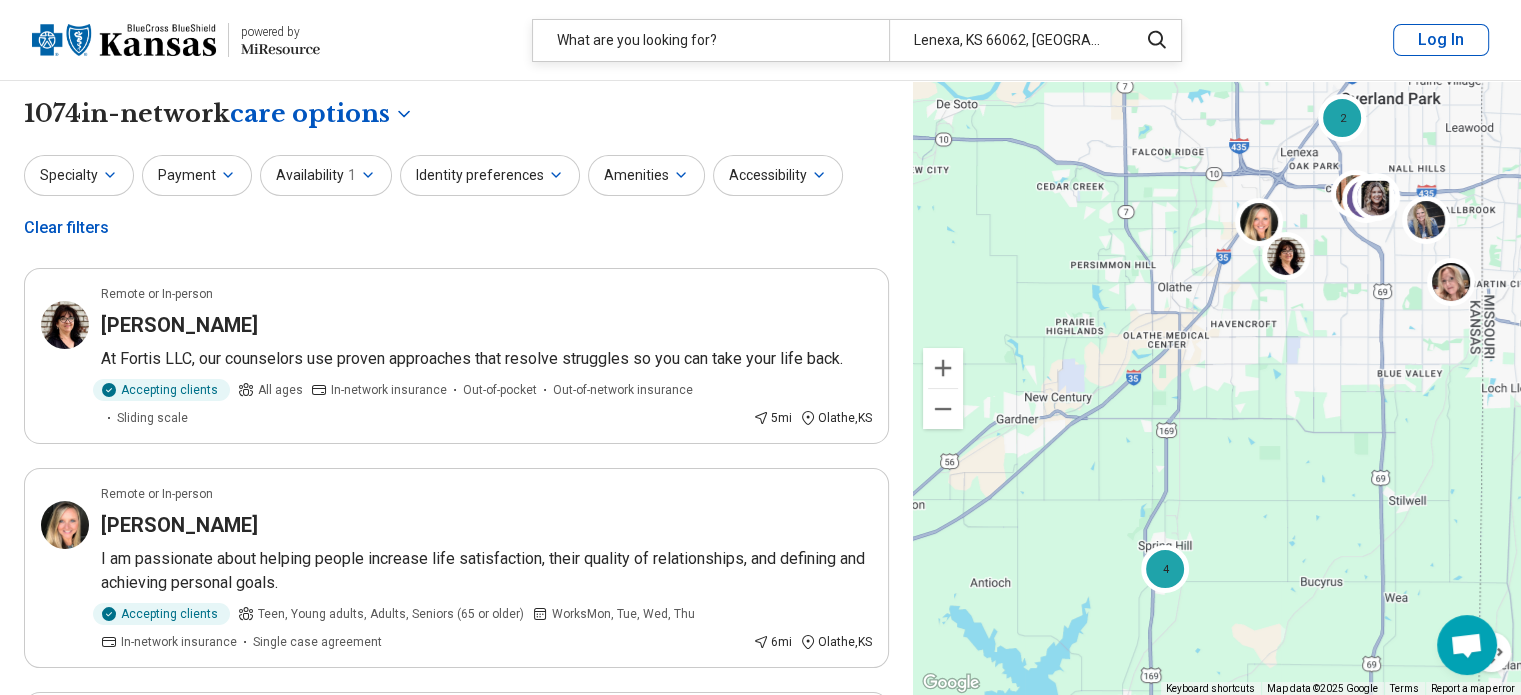 click on "Identity preferences" at bounding box center (490, 175) 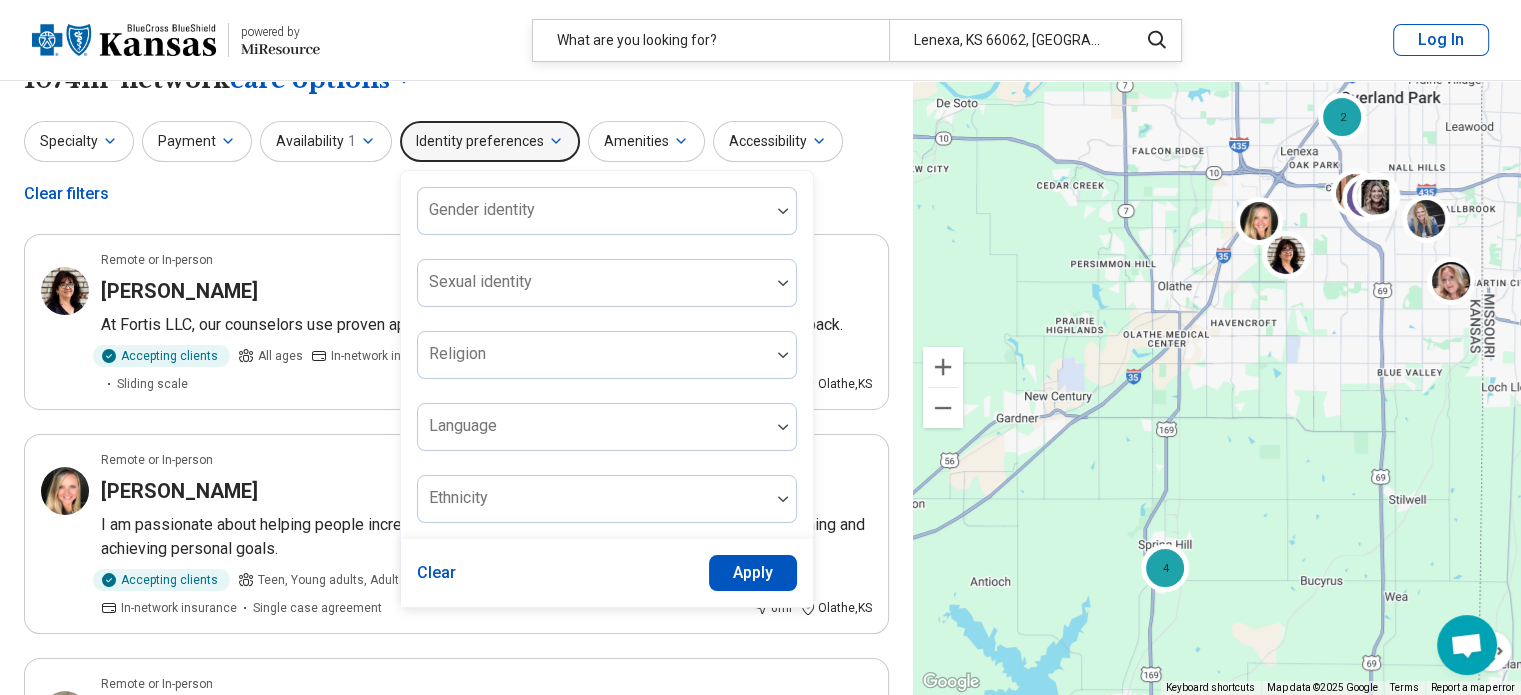 scroll, scrollTop: 0, scrollLeft: 0, axis: both 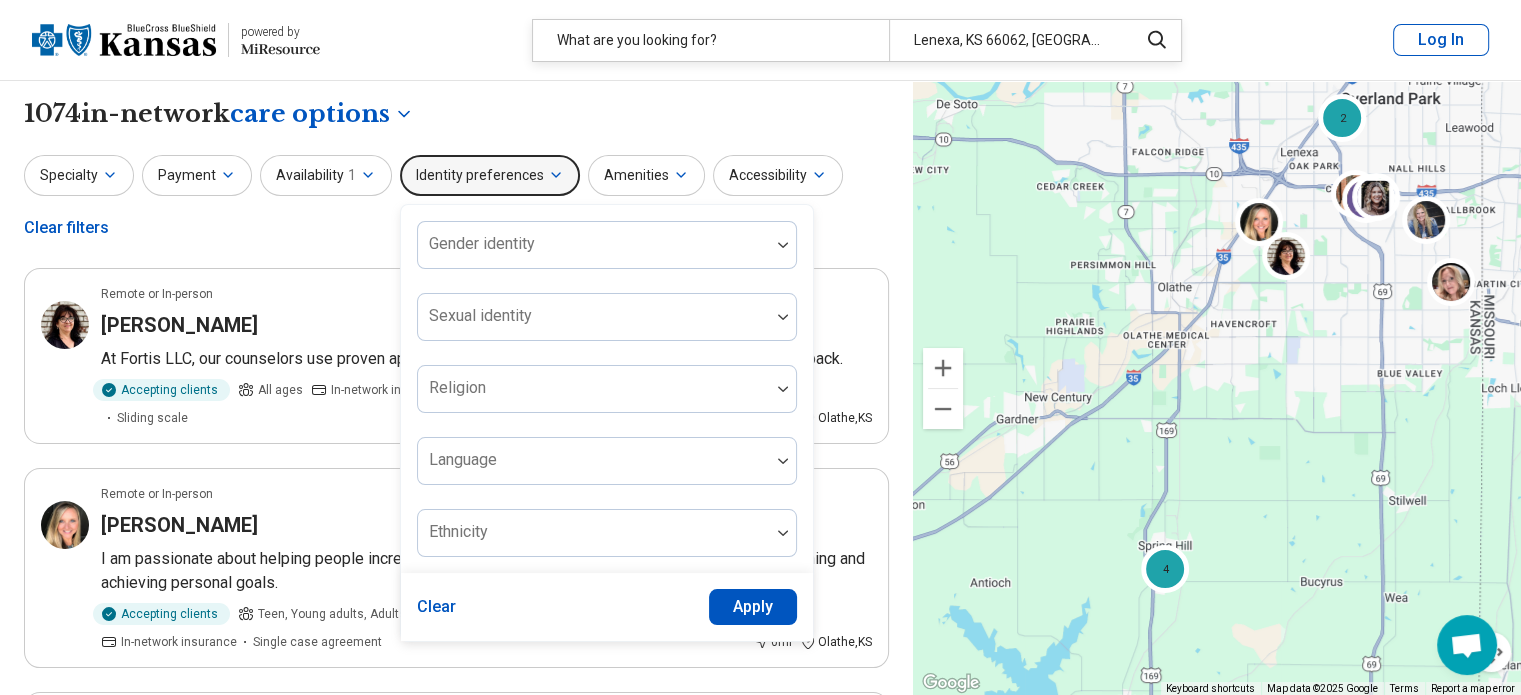 click on "Specialty Payment Availability 1 Identity preferences Gender identity Sexual identity Religion Language Ethnicity Clear Apply Amenities Accessibility Clear filters" at bounding box center [456, 203] 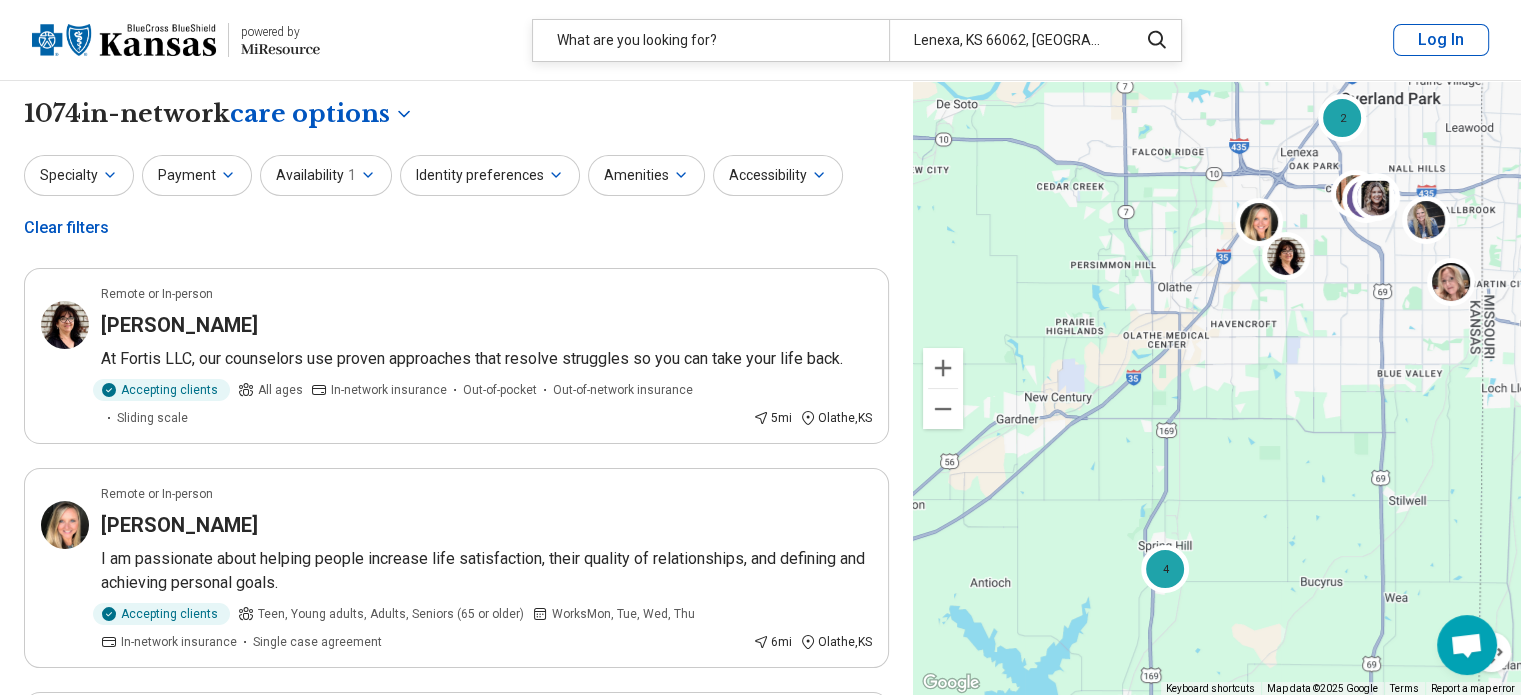 click on "Specialty" at bounding box center (79, 175) 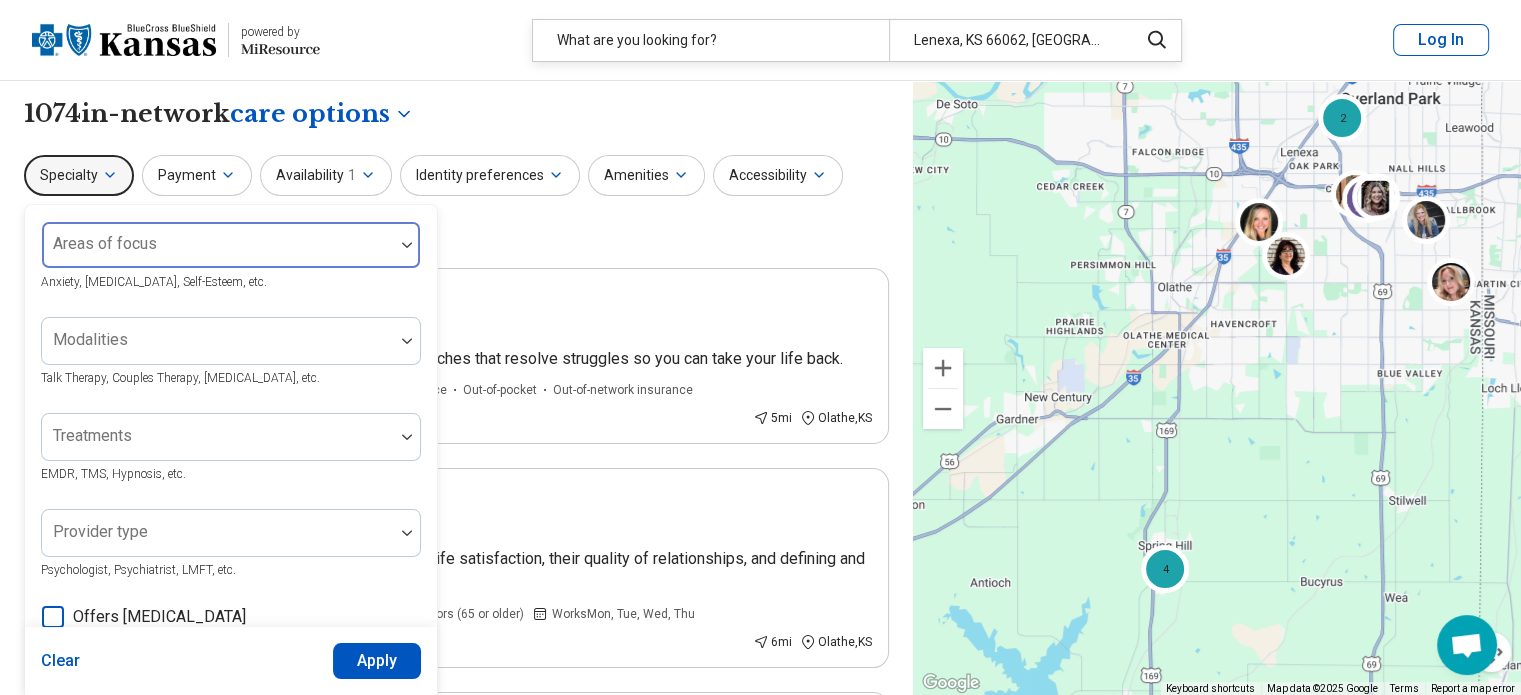 click at bounding box center [218, 253] 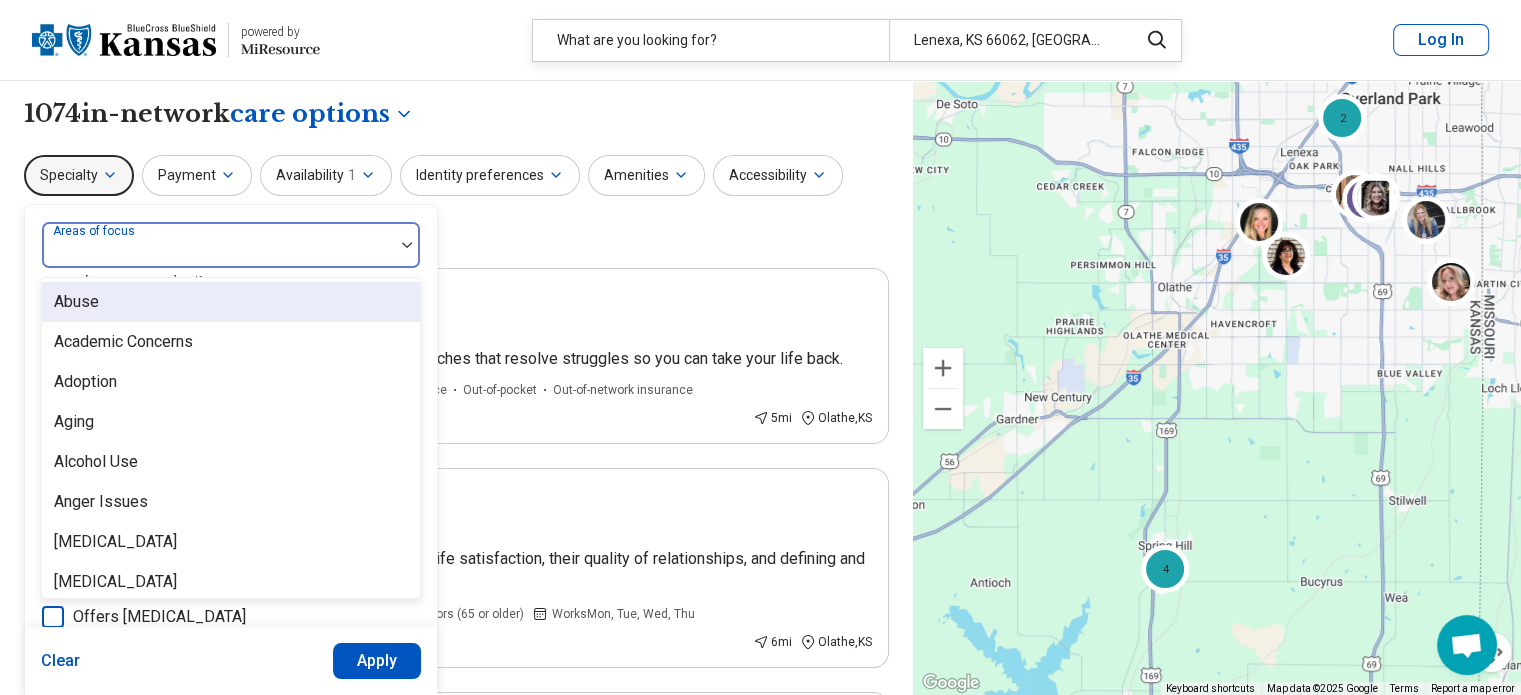click at bounding box center (218, 253) 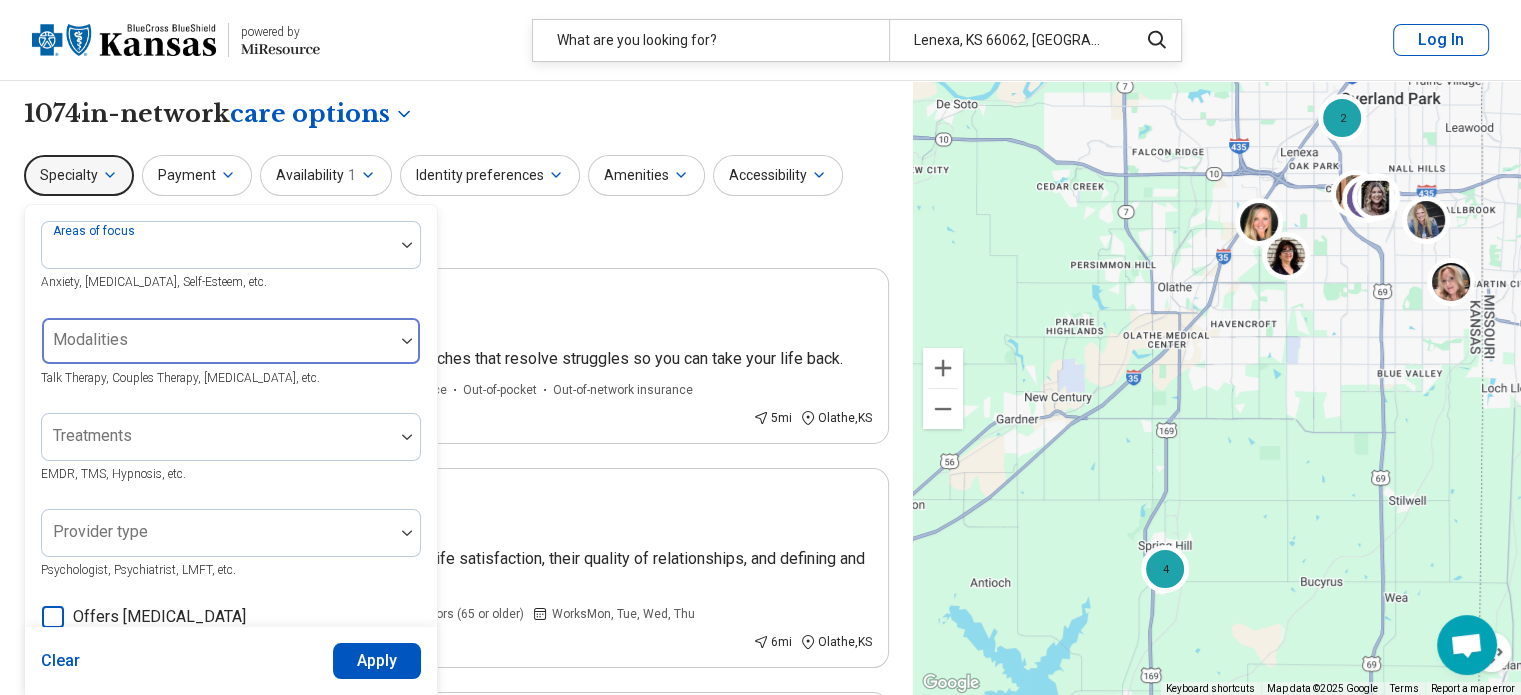 click on "Modalities" at bounding box center (231, 341) 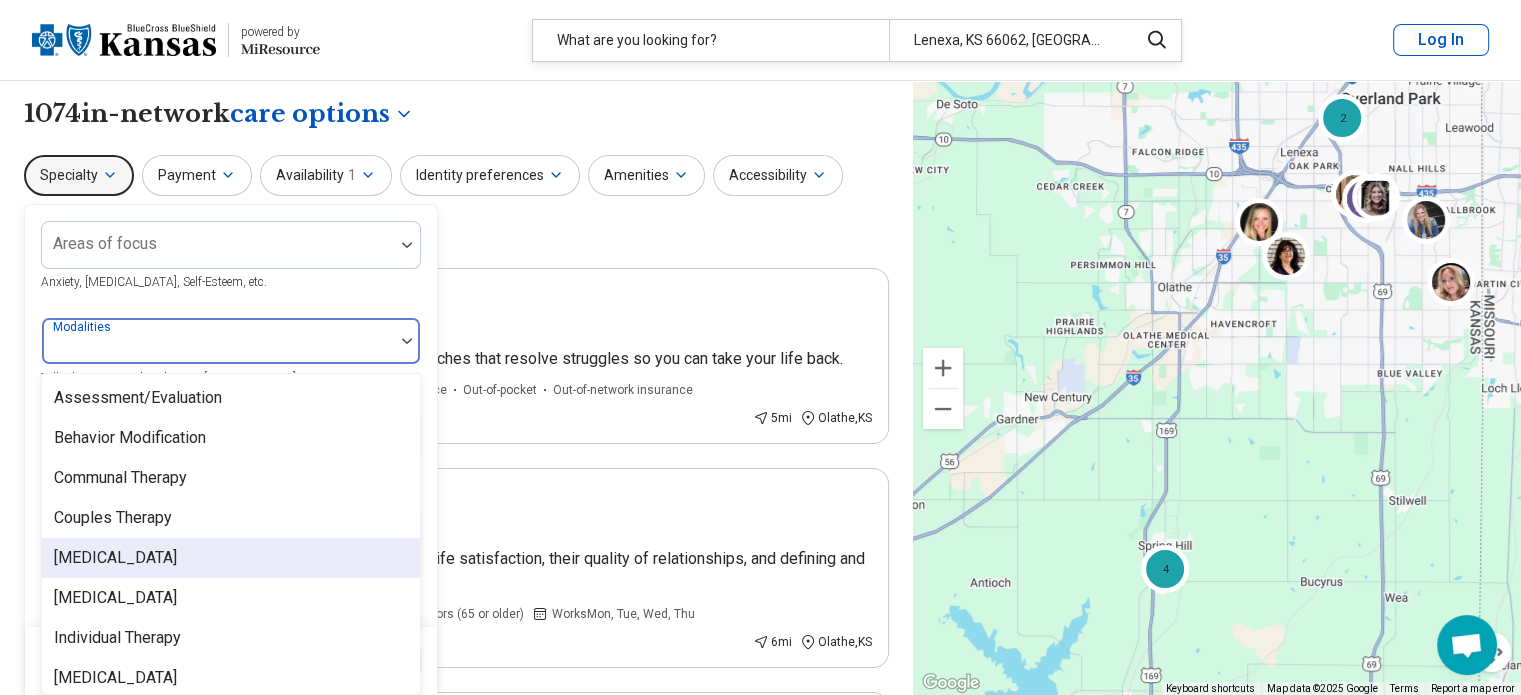 scroll, scrollTop: 8, scrollLeft: 0, axis: vertical 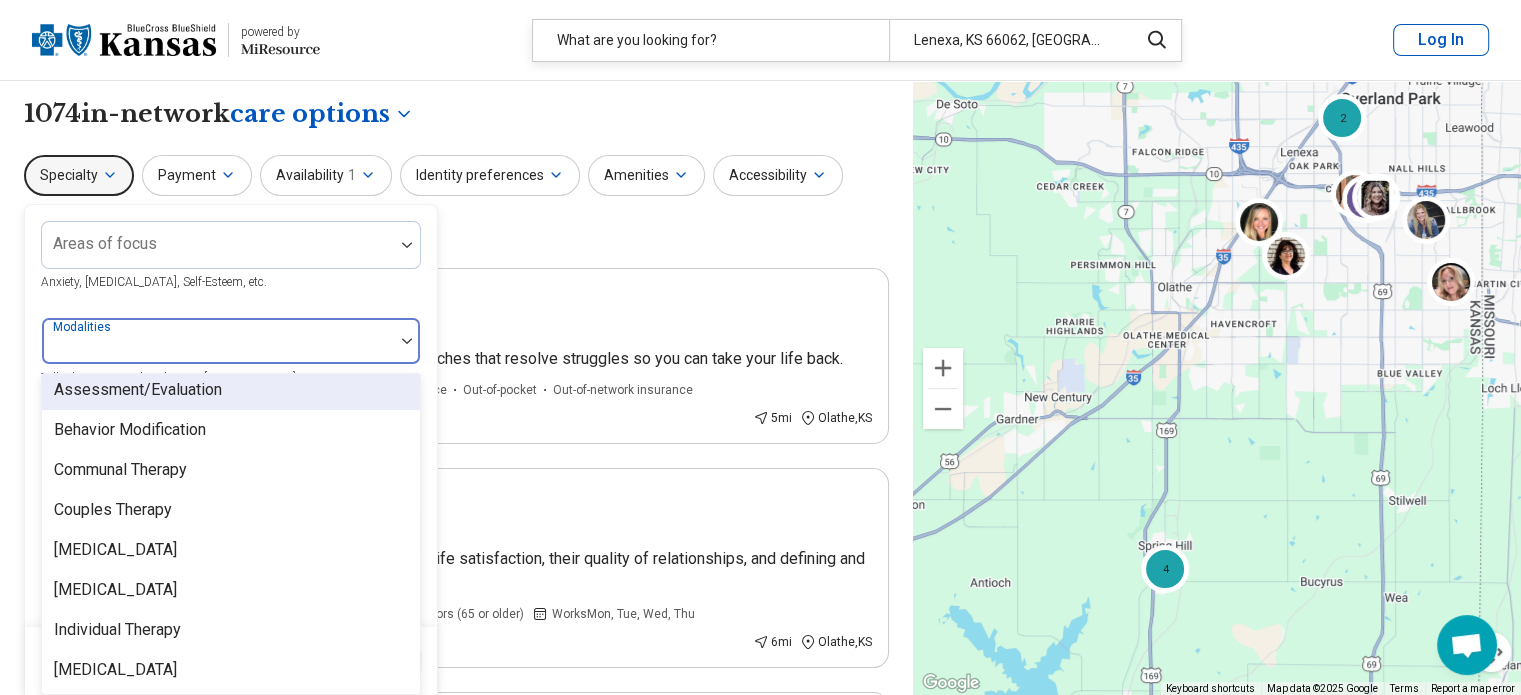 click on "Specialty Areas of focus Anxiety, [MEDICAL_DATA], Self-Esteem, etc. 8 results available. Use Up and Down to choose options, press Enter to select the currently focused option, press Escape to exit the menu, press Tab to select the option and exit the menu. Modalities Assessment/Evaluation Behavior Modification Communal Therapy Couples Therapy [MEDICAL_DATA] [MEDICAL_DATA] Individual Therapy [MEDICAL_DATA] Talk Therapy, Couples Therapy, [MEDICAL_DATA], etc. Treatments EMDR, TMS, Hypnosis, etc. Provider type Psychologist, Psychiatrist, LMFT, etc. Offers [MEDICAL_DATA] Program type Medically unstable Actively suicidal Help with [MEDICAL_DATA] Special groups Body positivity, People with disabilities, Active duty military, etc. Age groups Clear Apply Payment Availability 1 Identity preferences Amenities Accessibility Clear filters" at bounding box center [456, 203] 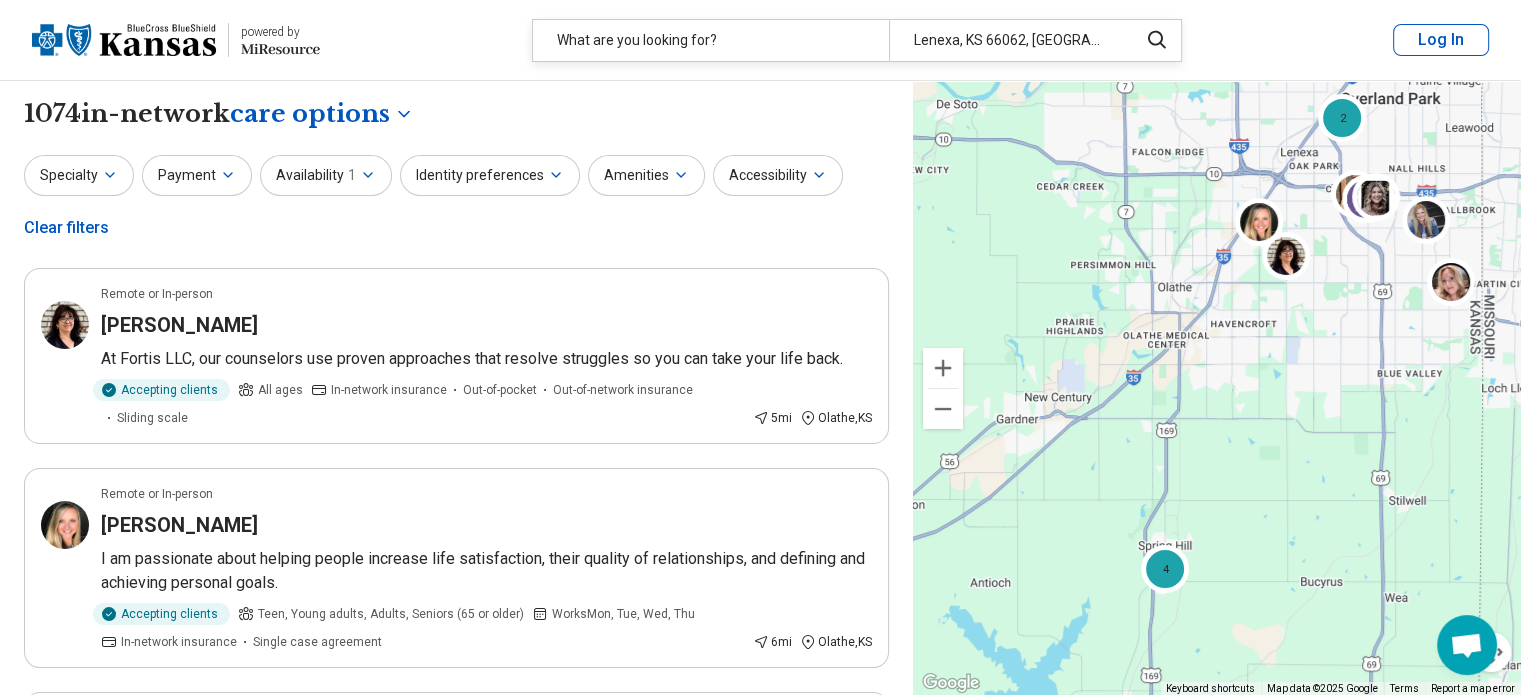 click on "Specialty" at bounding box center (79, 175) 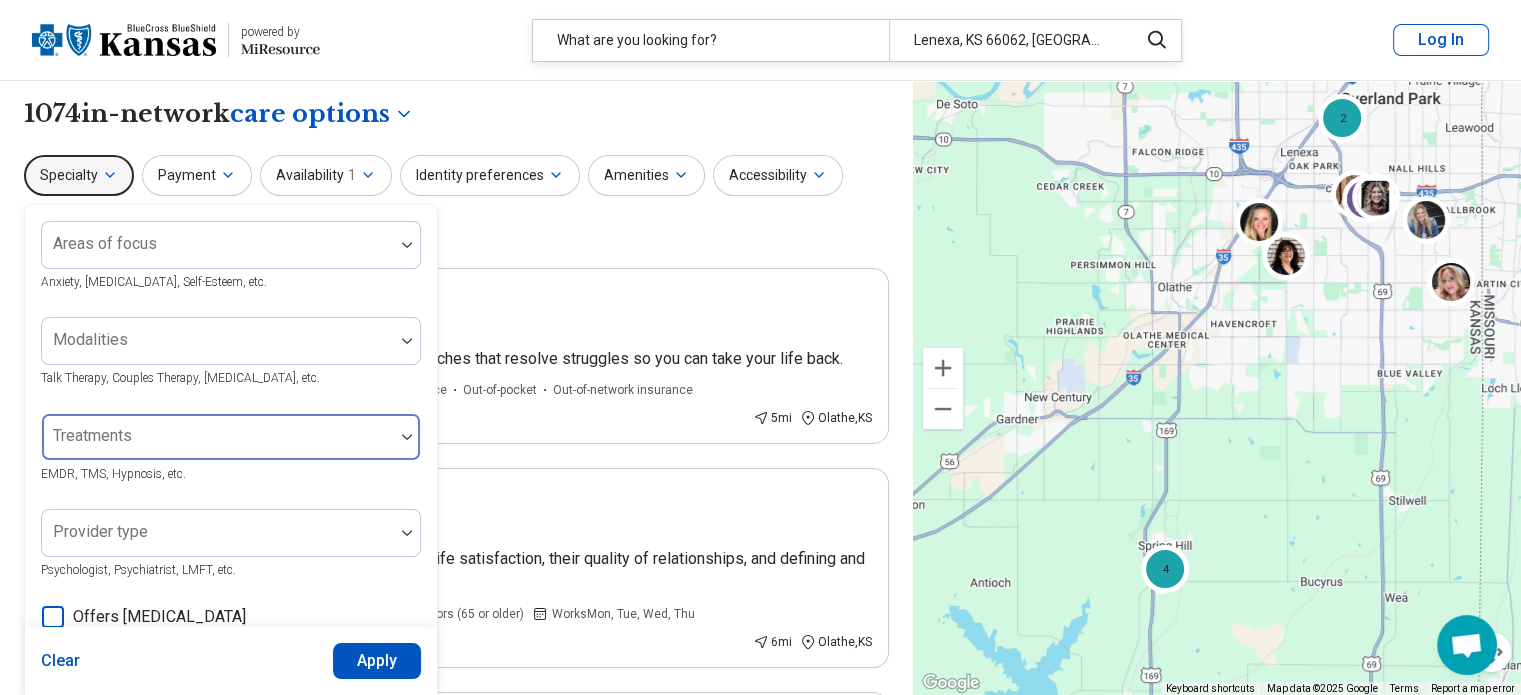 click at bounding box center (218, 445) 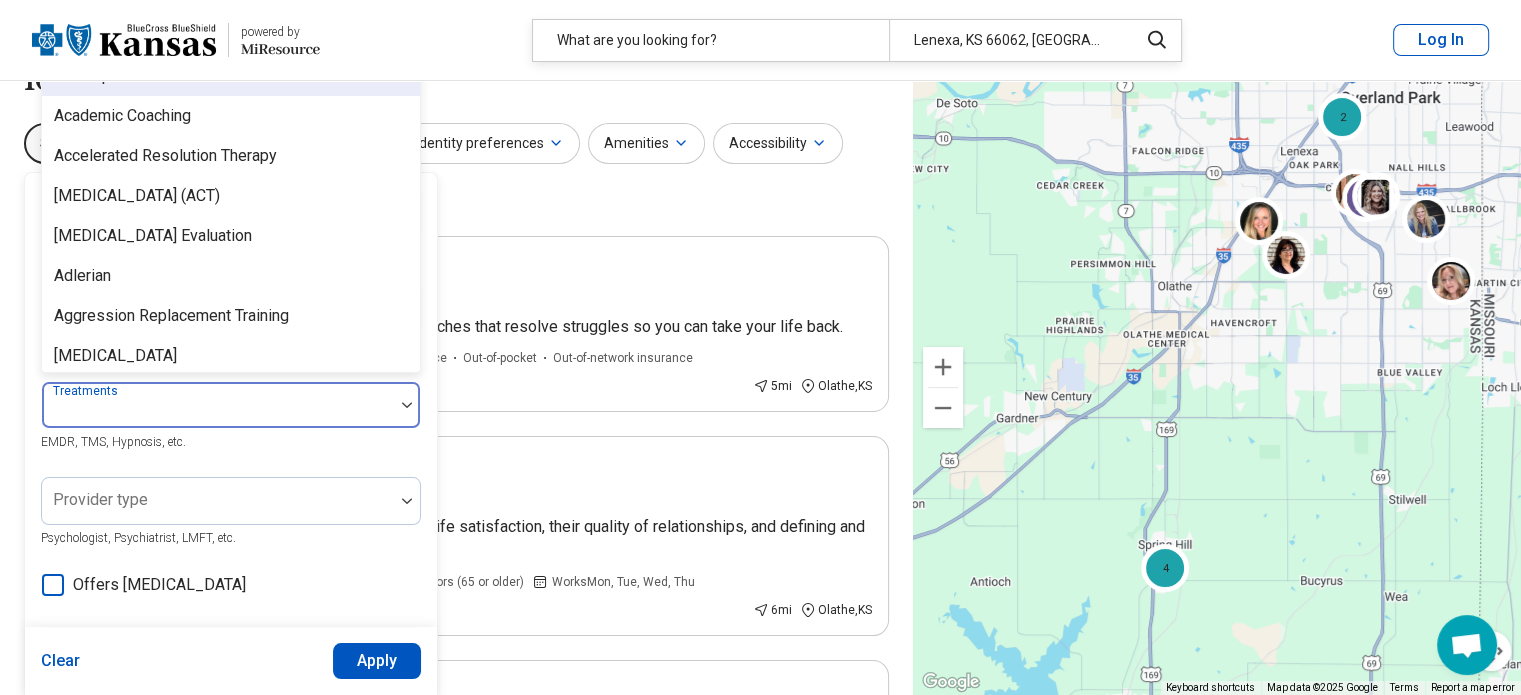 scroll, scrollTop: 103, scrollLeft: 0, axis: vertical 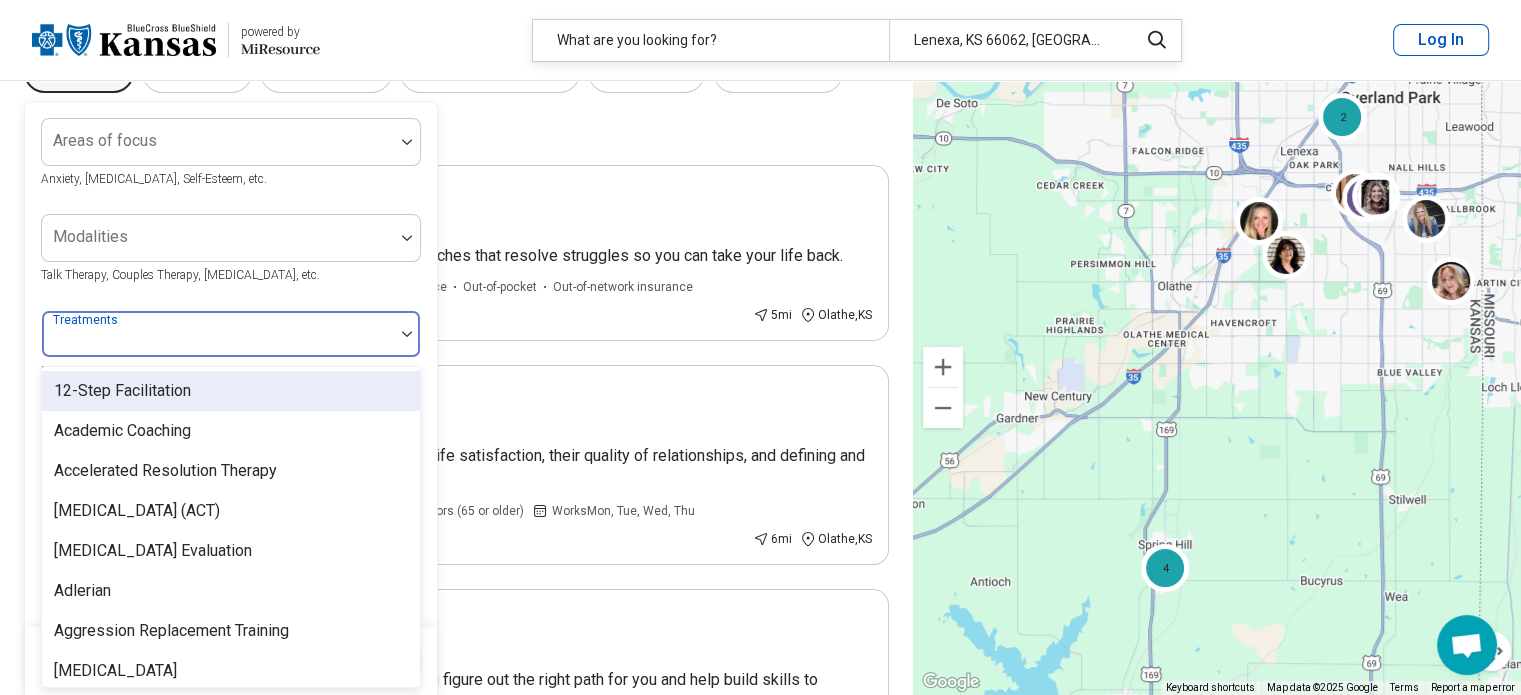 click at bounding box center [218, 342] 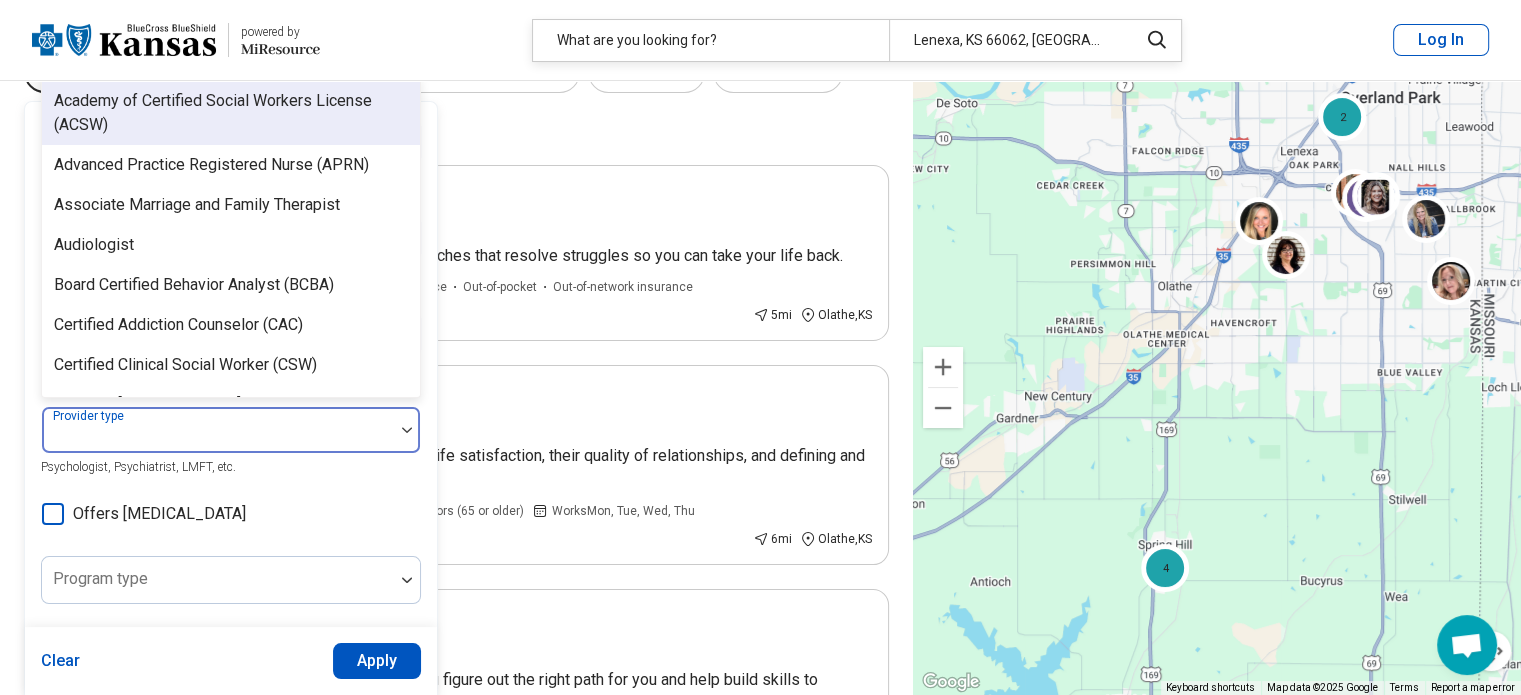 click on "Provider type" at bounding box center [231, 430] 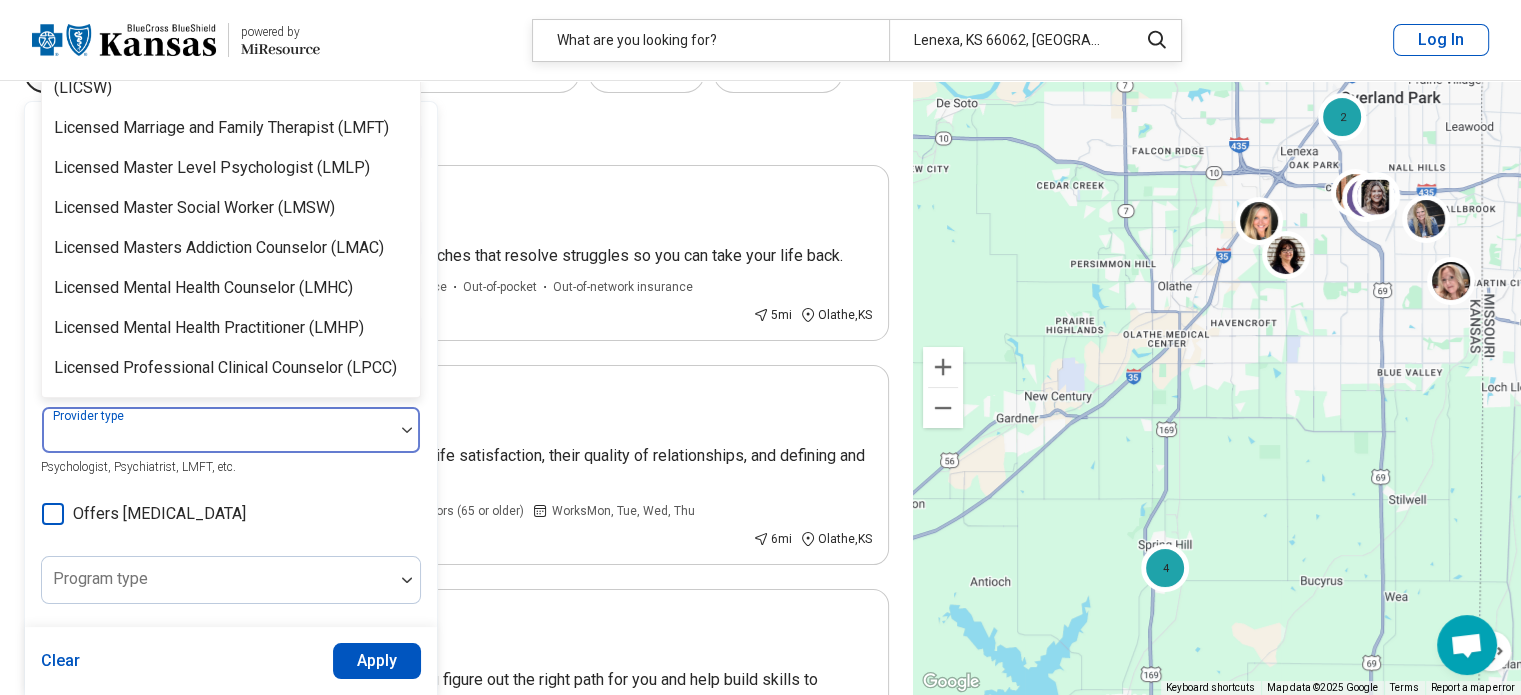 scroll, scrollTop: 1700, scrollLeft: 0, axis: vertical 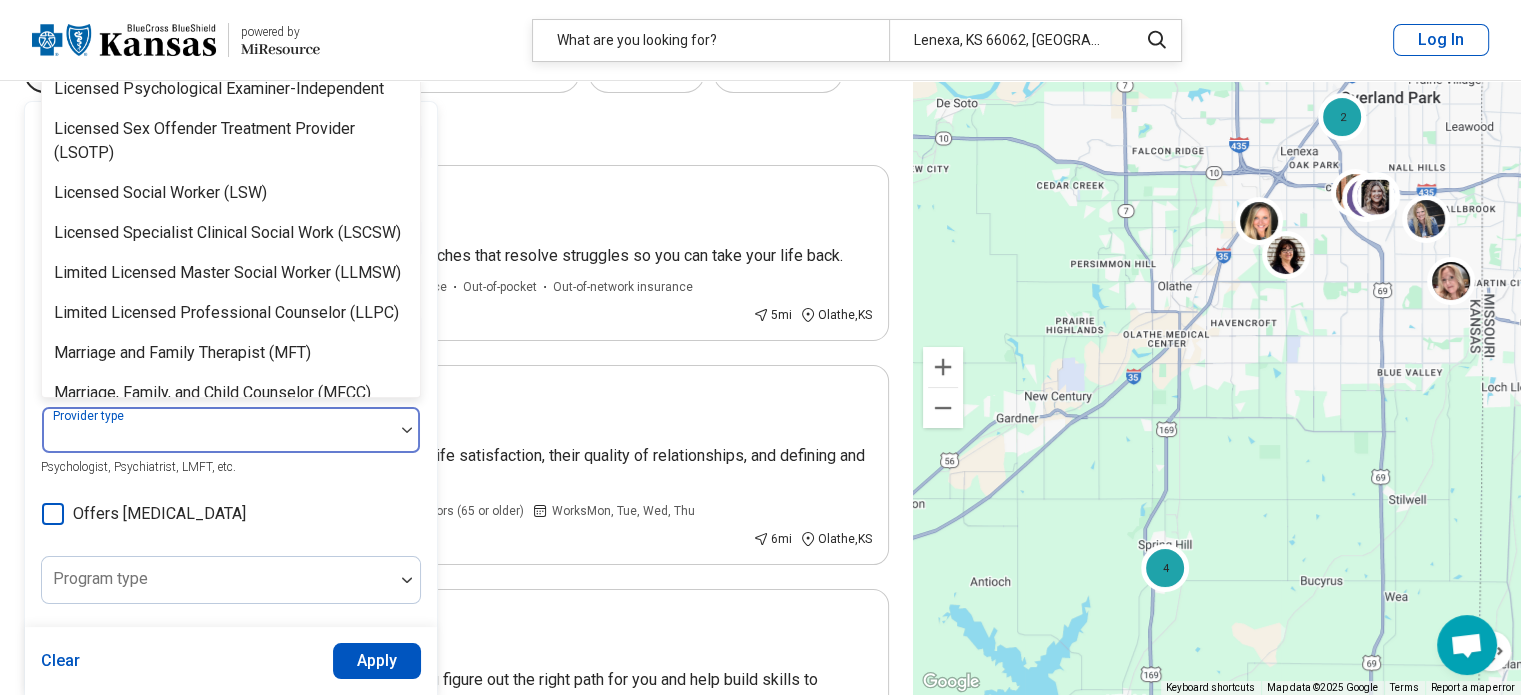 click at bounding box center [218, 438] 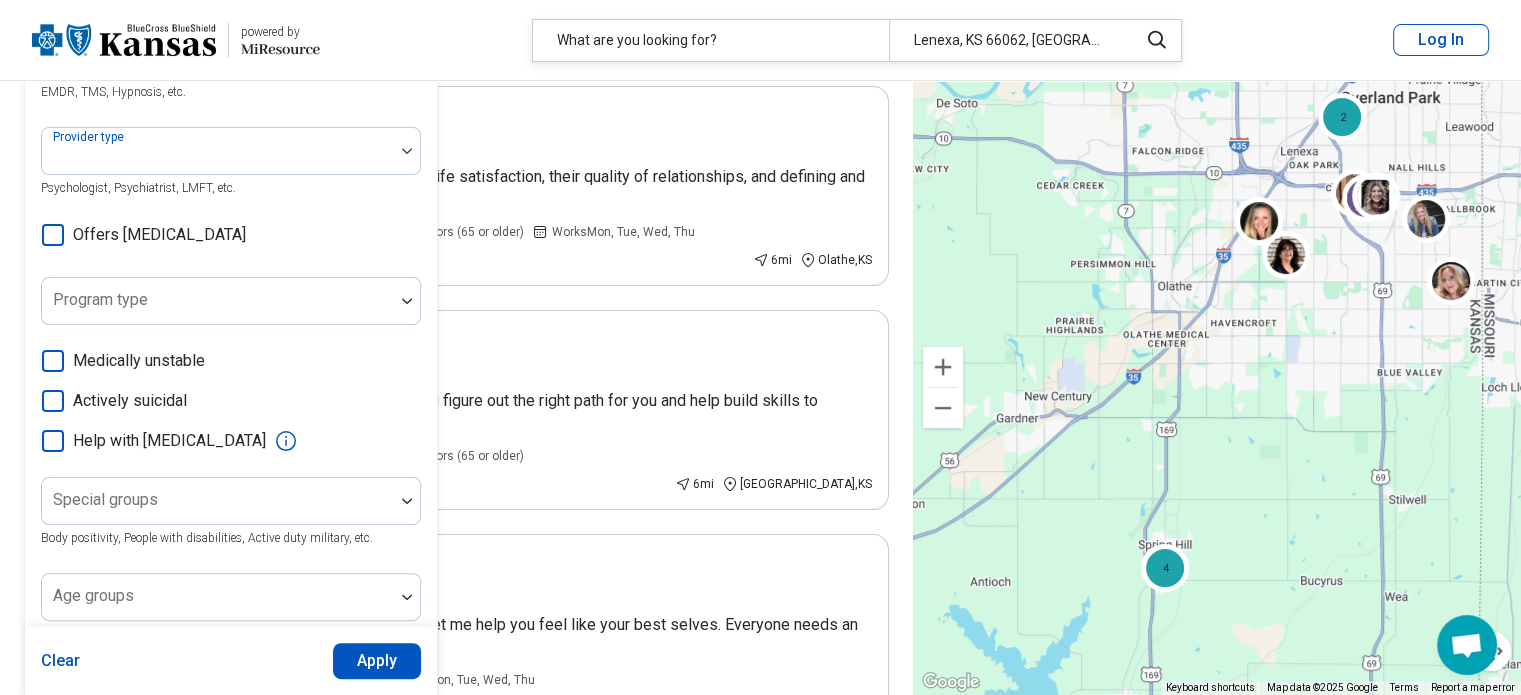 scroll, scrollTop: 403, scrollLeft: 0, axis: vertical 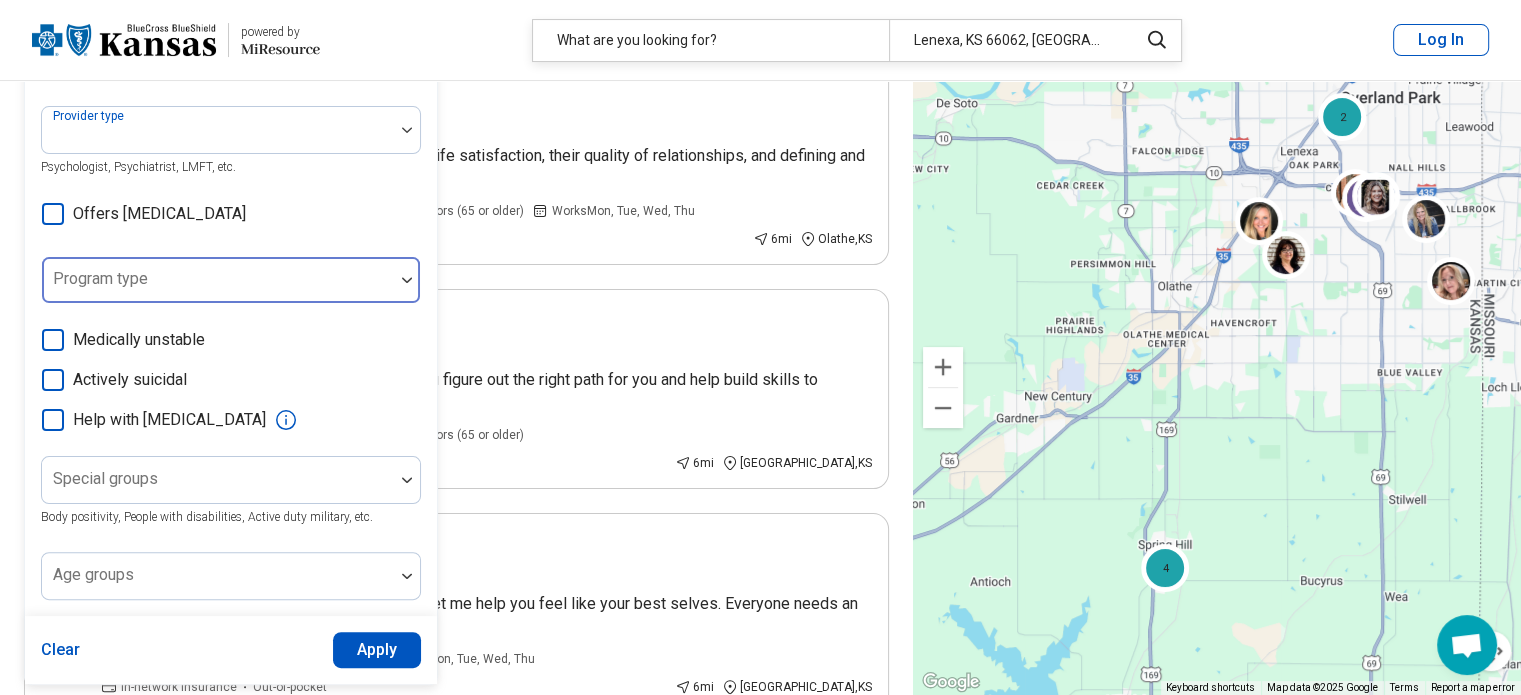 click at bounding box center [218, 280] 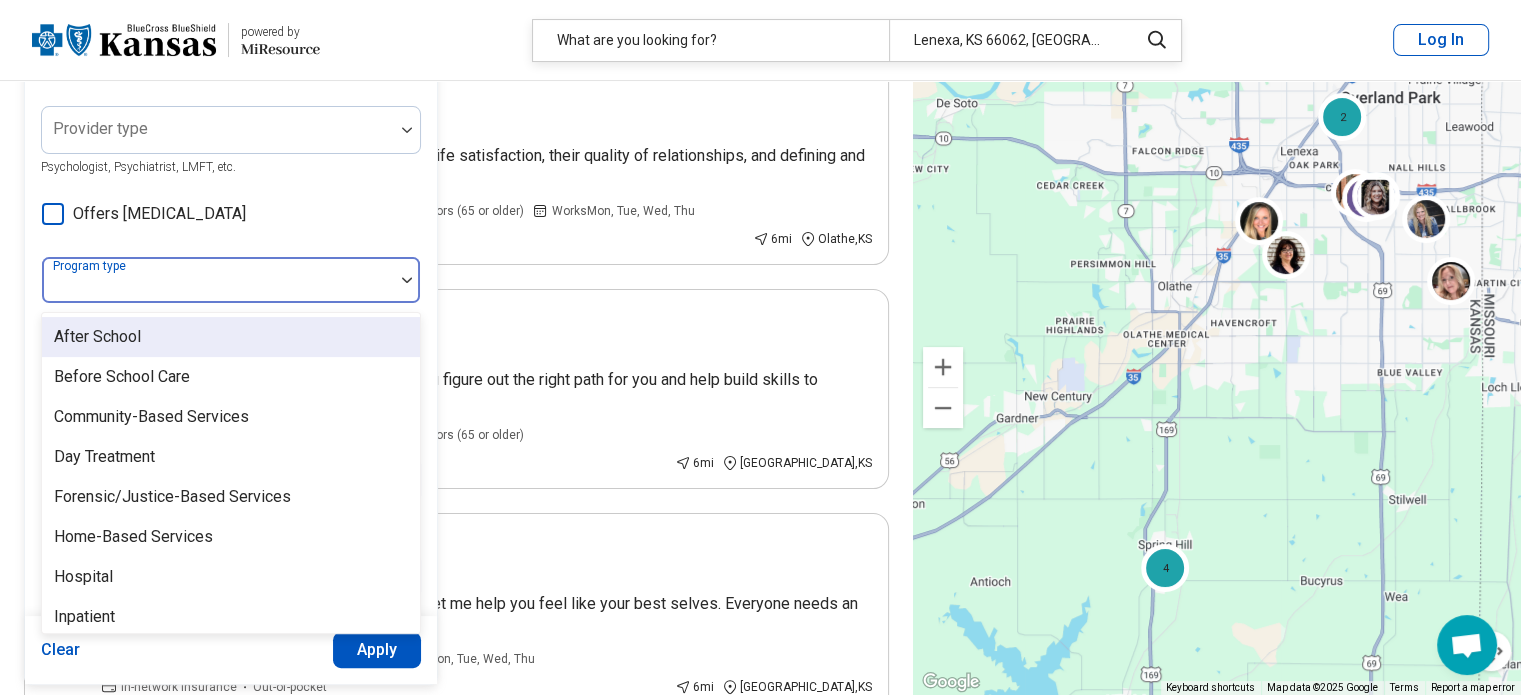 click at bounding box center [218, 280] 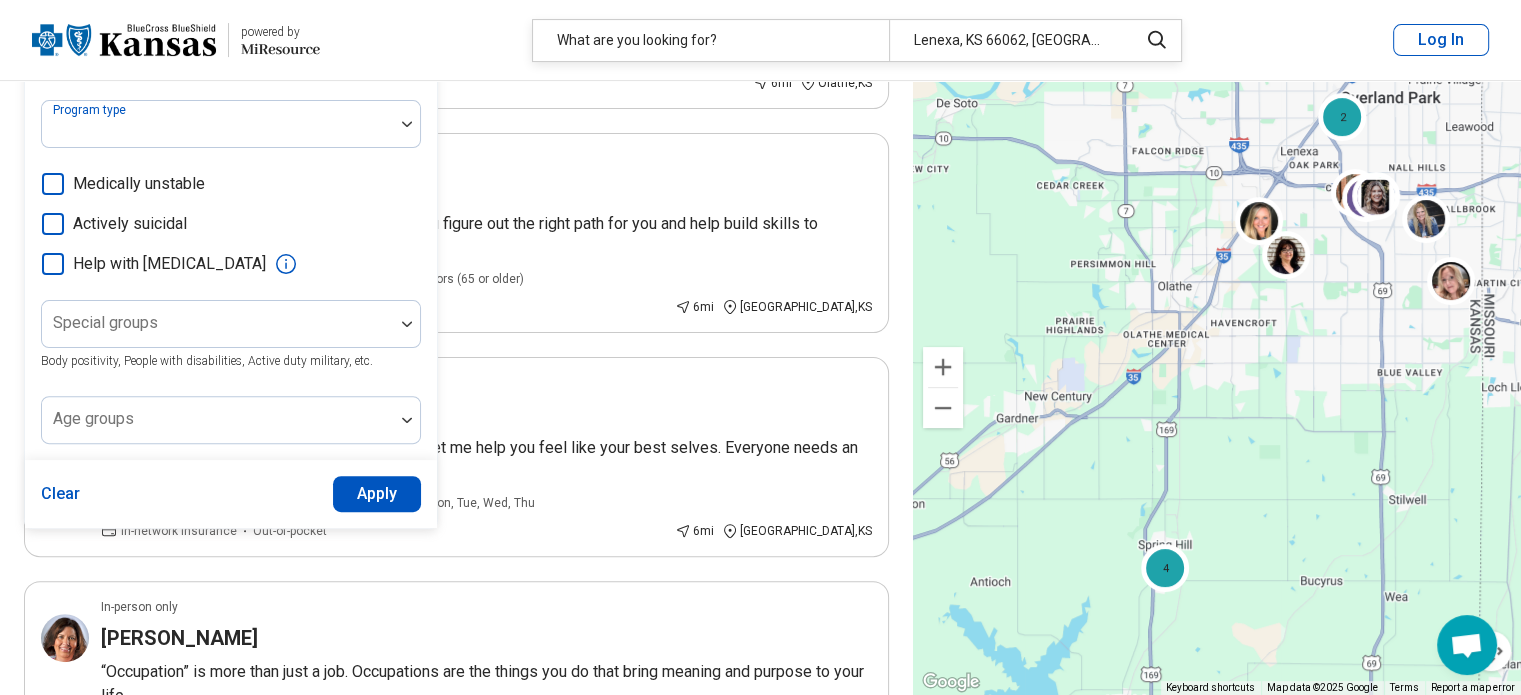 scroll, scrollTop: 603, scrollLeft: 0, axis: vertical 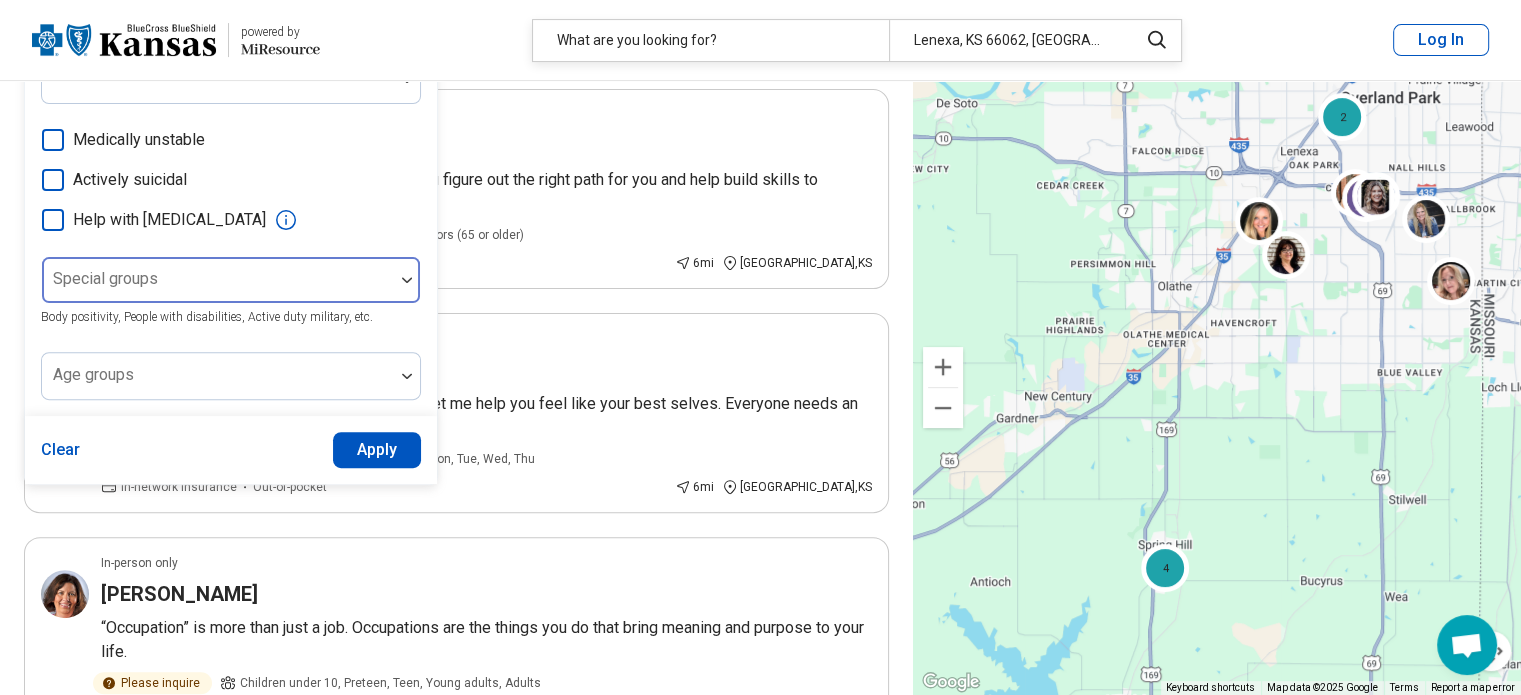click at bounding box center (218, 288) 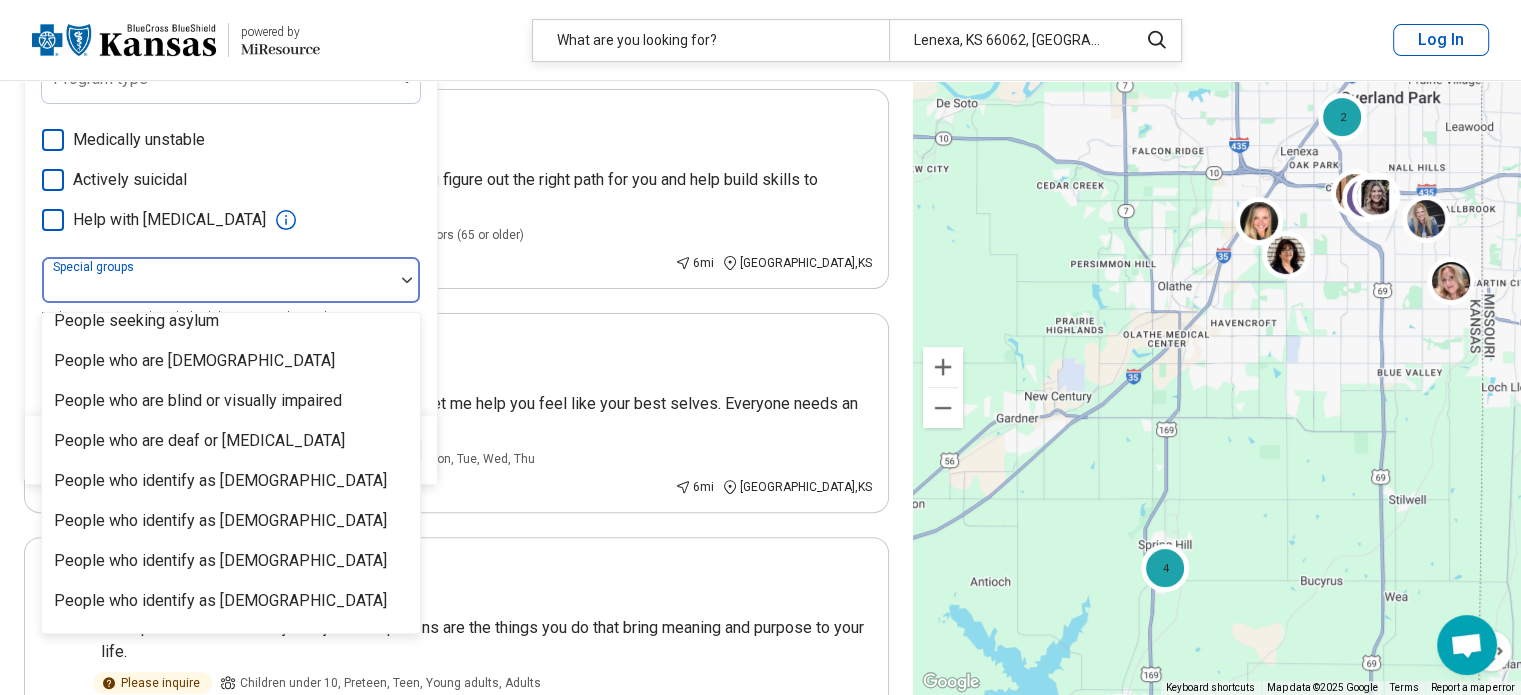 scroll, scrollTop: 608, scrollLeft: 0, axis: vertical 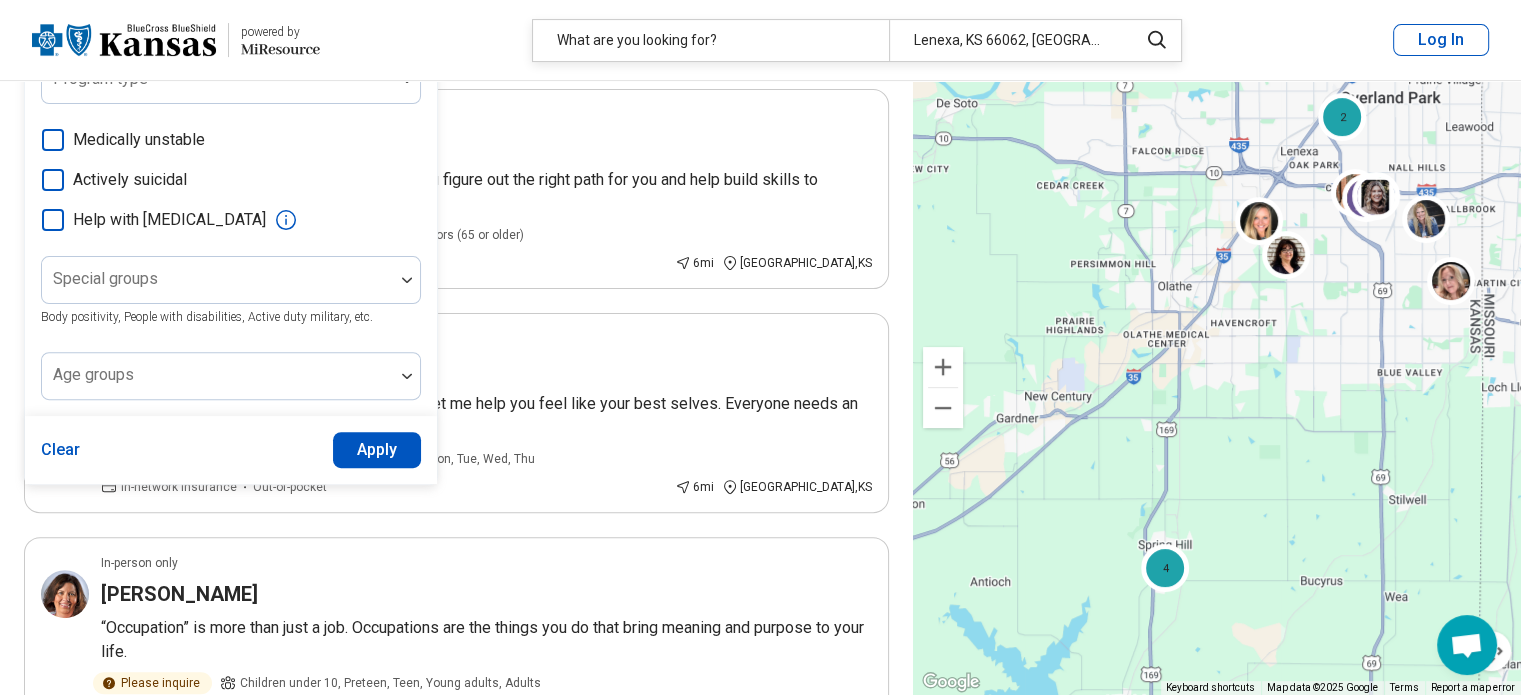click on "Areas of focus Anxiety, [MEDICAL_DATA], Self-Esteem, etc. Modalities Talk Therapy, Couples Therapy, [MEDICAL_DATA], etc. Treatments EMDR, TMS, Hypnosis, etc. Provider type Psychologist, Psychiatrist, LMFT, etc. Offers [MEDICAL_DATA] Program type Medically unstable Actively suicidal Help with [MEDICAL_DATA] Special groups Body positivity, People with disabilities, Active duty military, etc. Age groups" at bounding box center [231, 9] 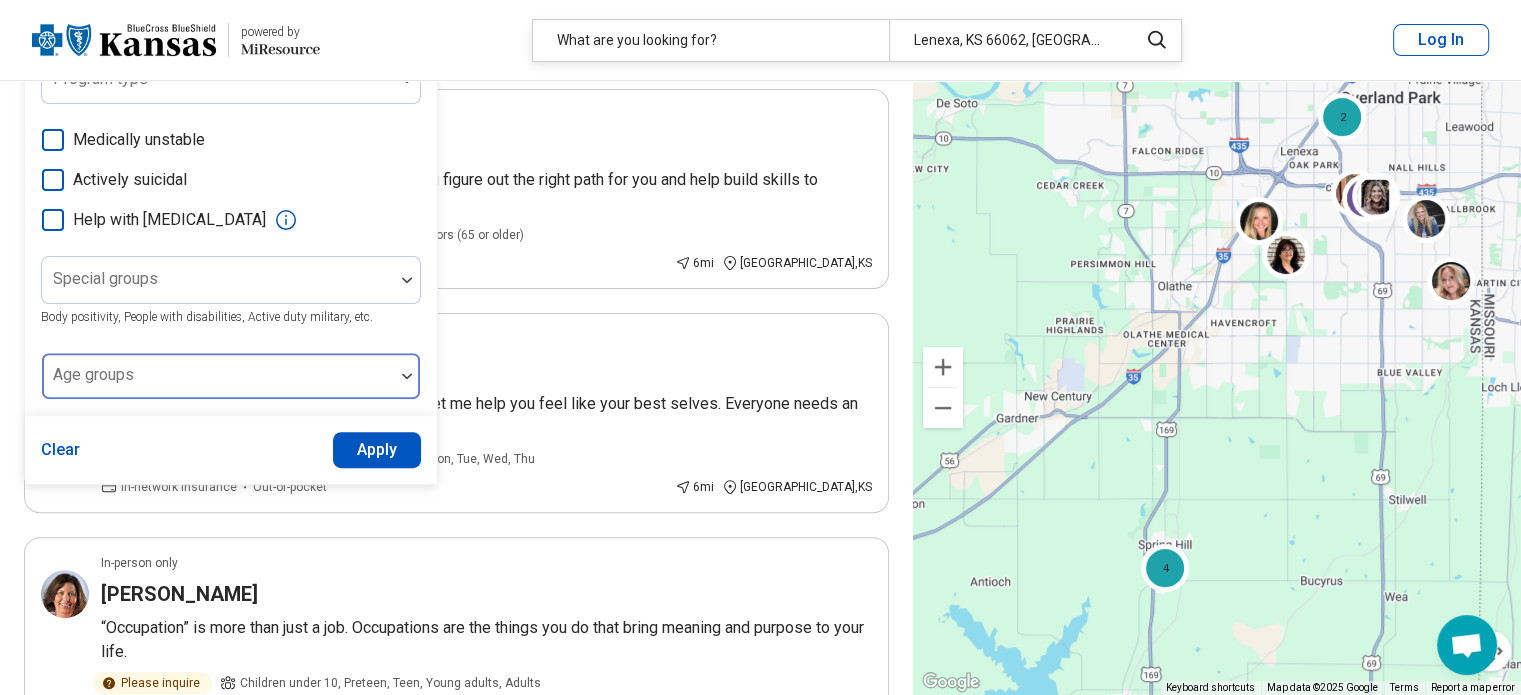 click at bounding box center [218, 384] 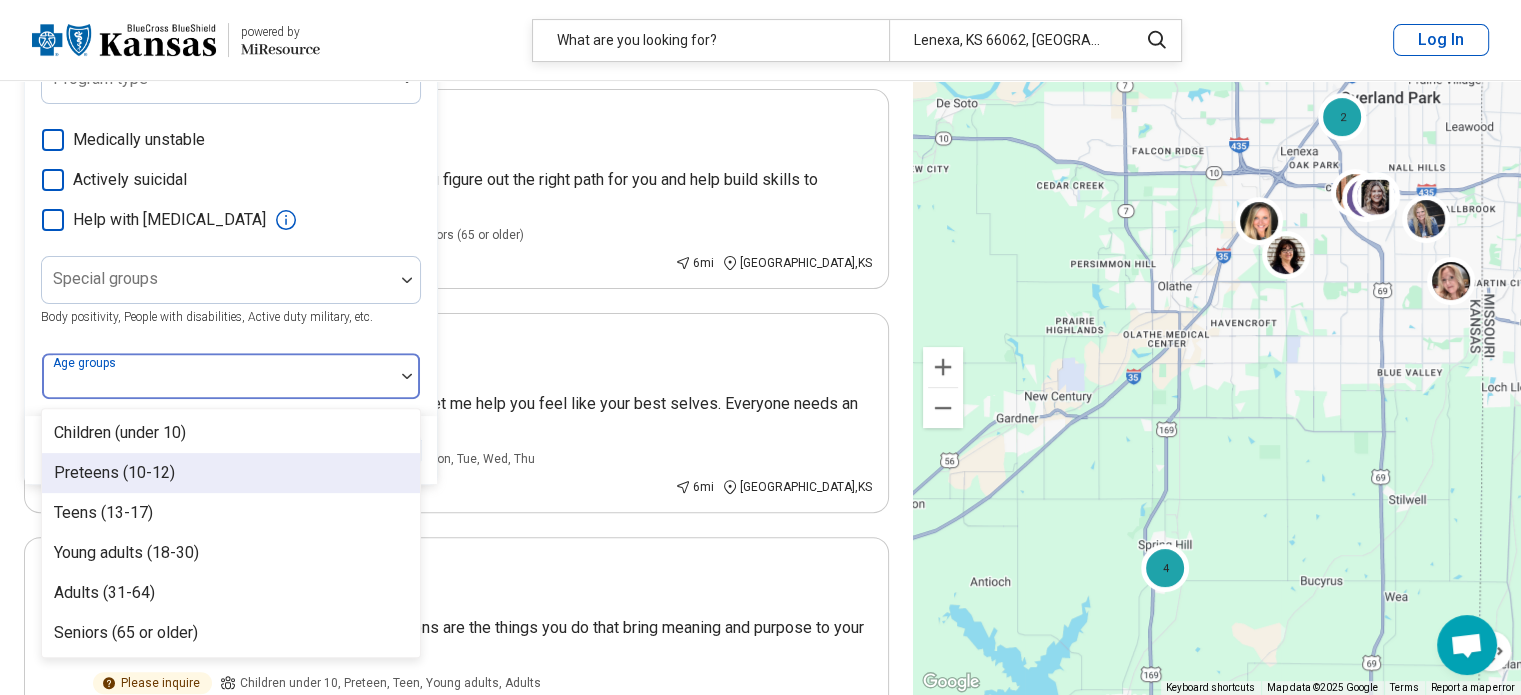 click on "Preteens (10-12)" at bounding box center [114, 473] 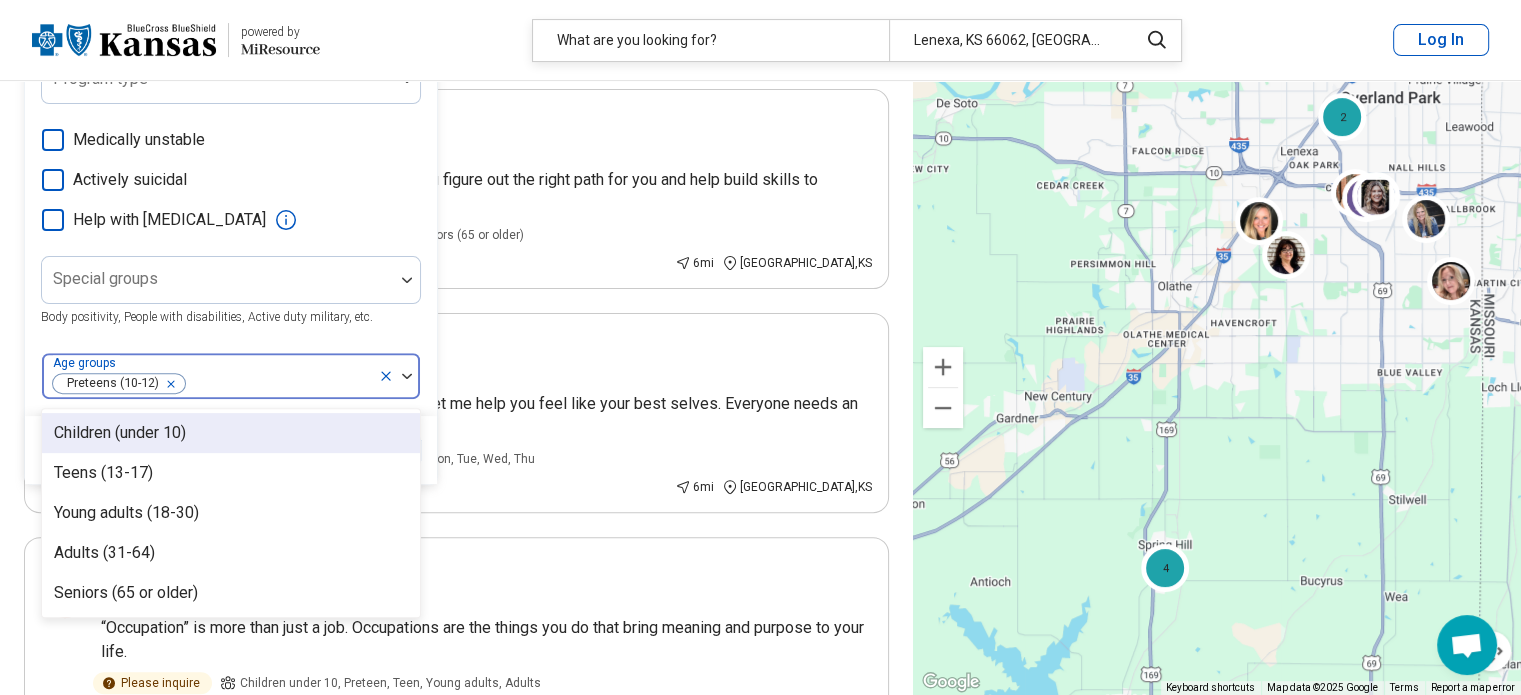 click on "Areas of focus Anxiety, [MEDICAL_DATA], Self-Esteem, etc. Modalities Talk Therapy, Couples Therapy, [MEDICAL_DATA], etc. Treatments EMDR, TMS, Hypnosis, etc. Provider type Psychologist, Psychiatrist, LMFT, etc. Offers [MEDICAL_DATA] Program type Medically unstable Actively suicidal Help with [MEDICAL_DATA] Special groups Body positivity, People with disabilities, Active duty military, etc. option Preteens (10-12), selected. 5 results available. Use Up and Down to choose options, press Enter to select the currently focused option, press Escape to exit the menu, press Tab to select the option and exit the menu. Age groups Preteens (10-12) Children (under 10) Teens (13-17) Young adults (18-30) Adults (31-64) Seniors (65 or older)" at bounding box center (231, 9) 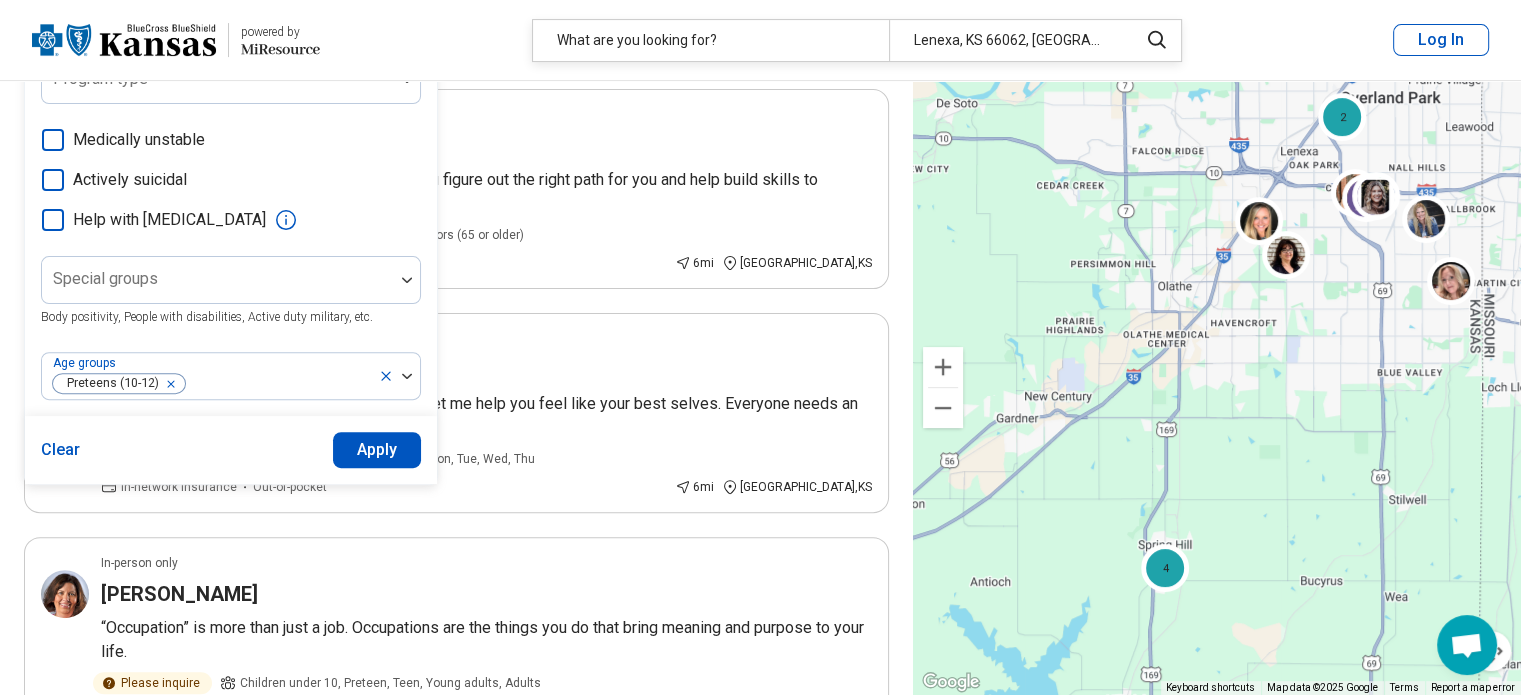 click on "Apply" at bounding box center [377, 450] 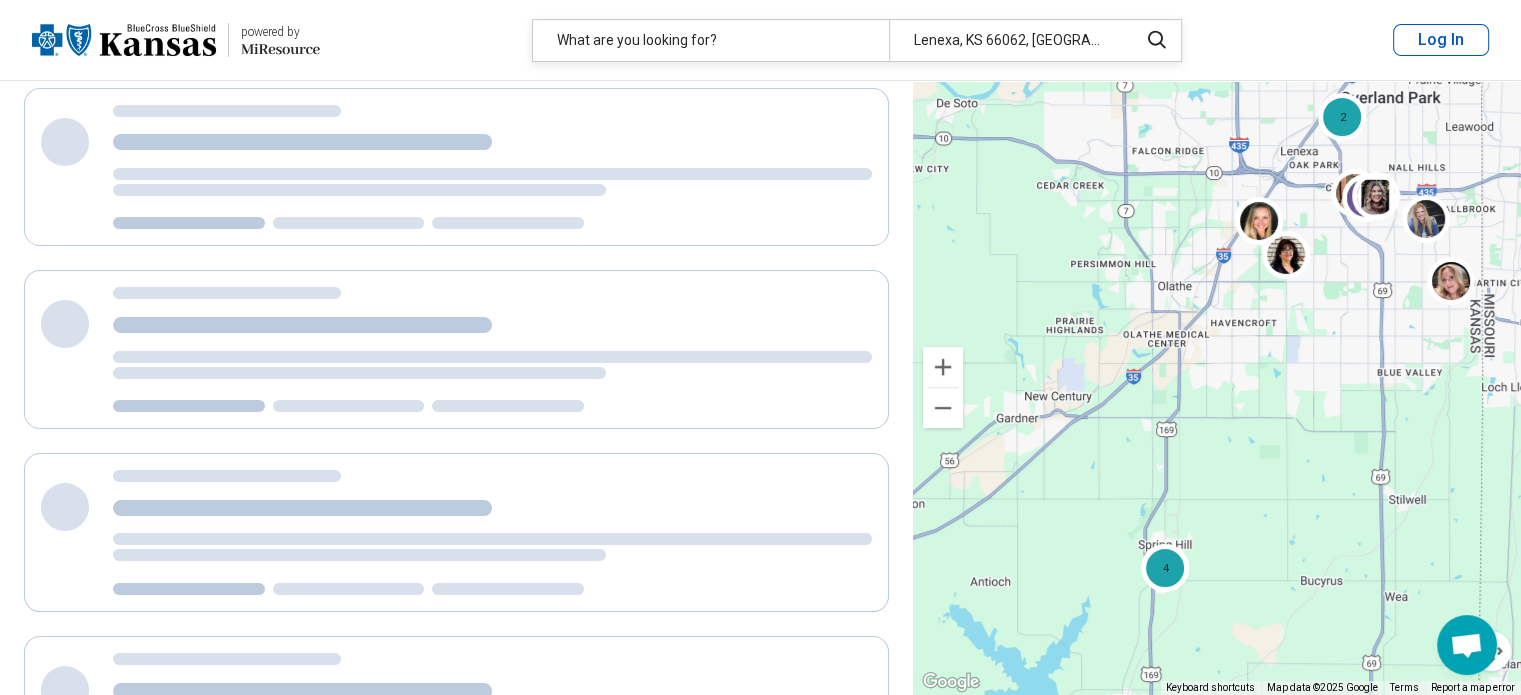 scroll, scrollTop: 0, scrollLeft: 0, axis: both 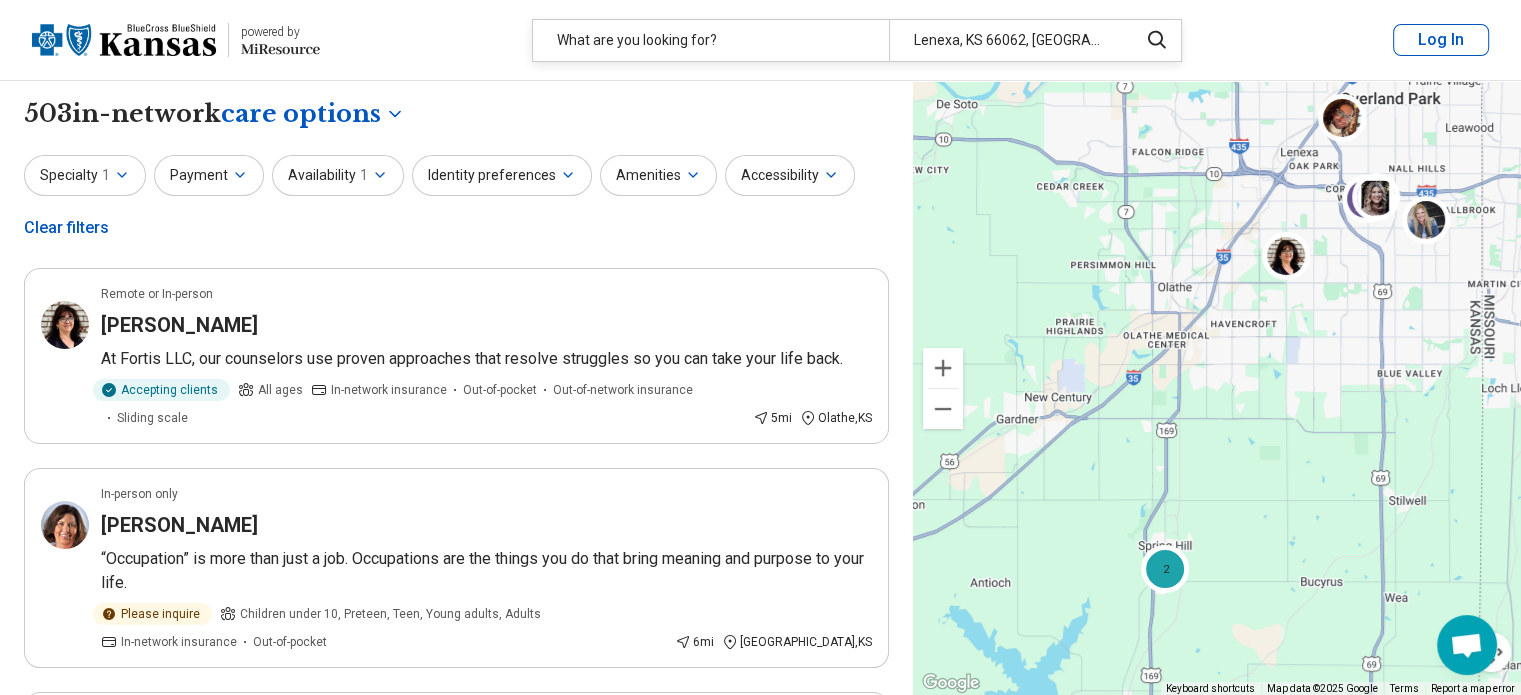 click on "Availability 1" at bounding box center (338, 175) 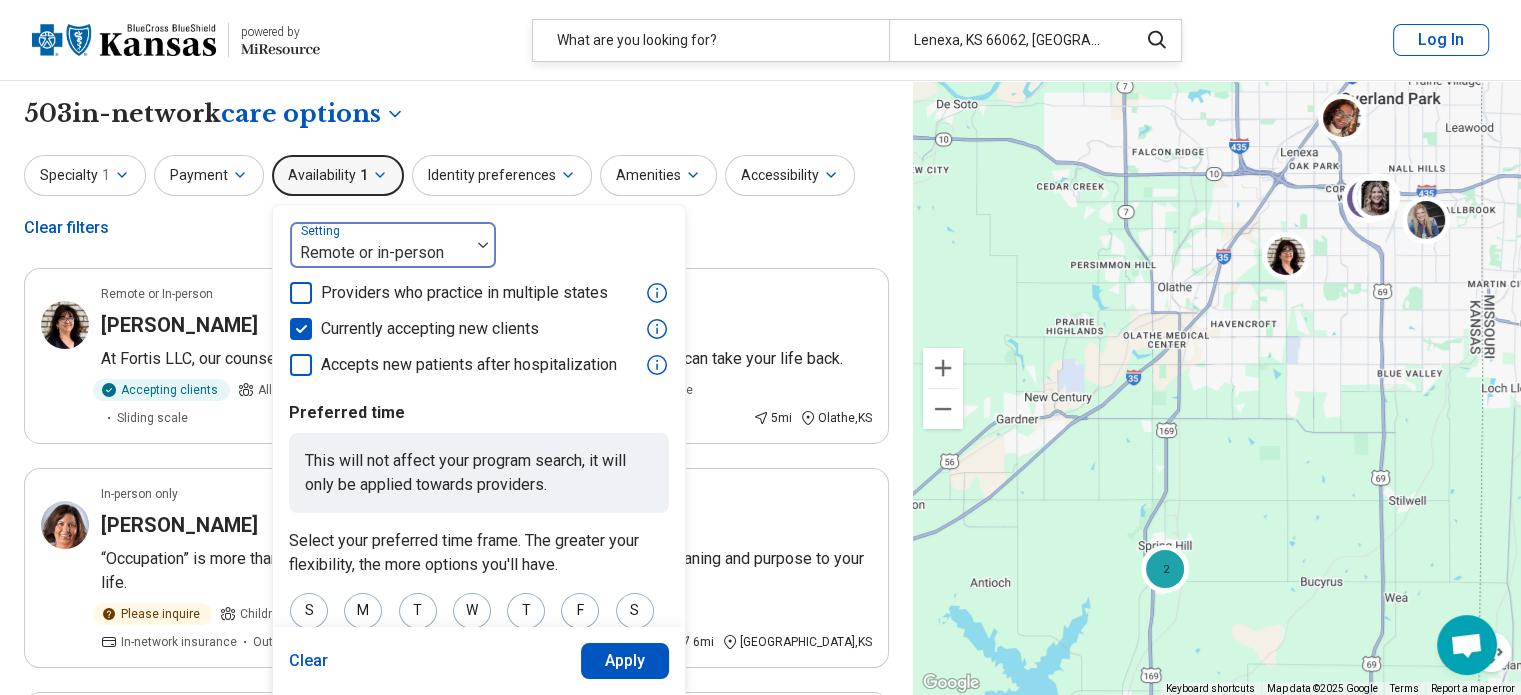 click at bounding box center [380, 253] 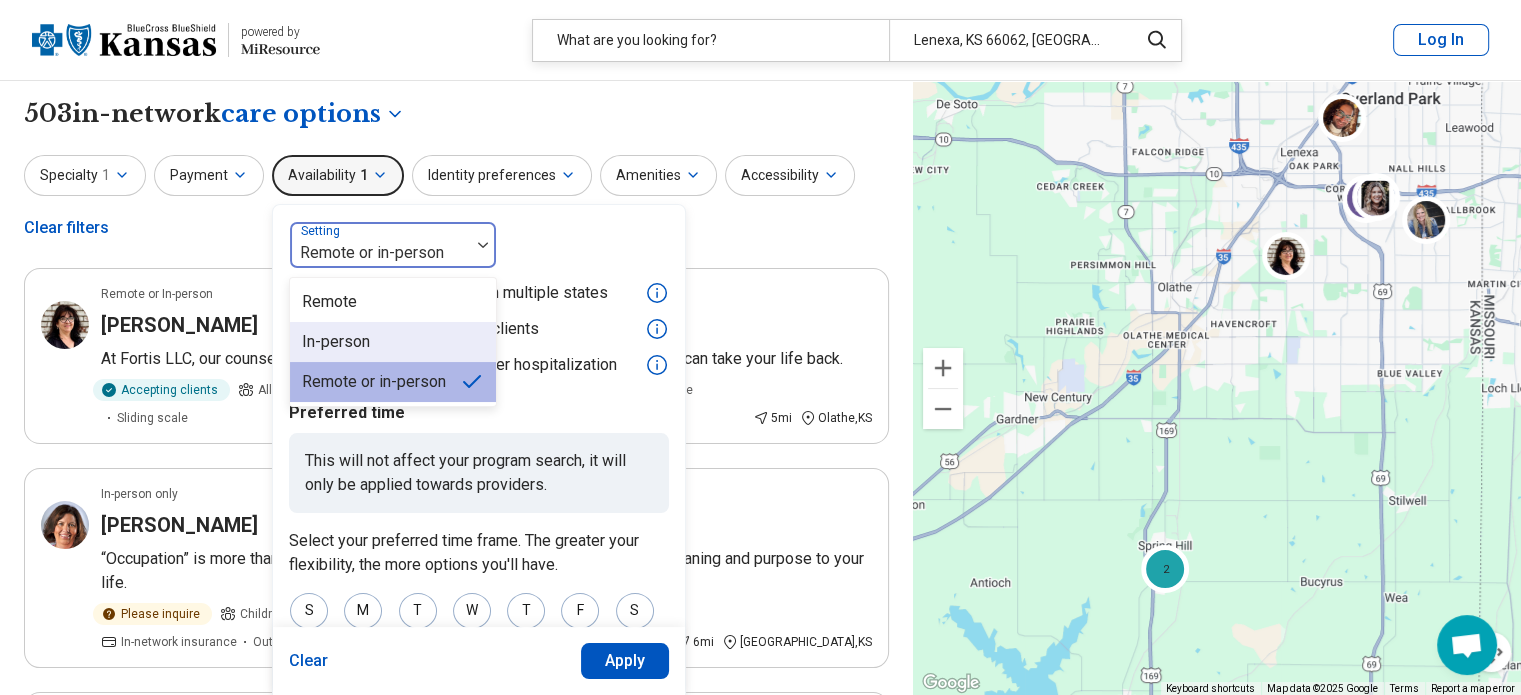 click on "In-person" at bounding box center [336, 342] 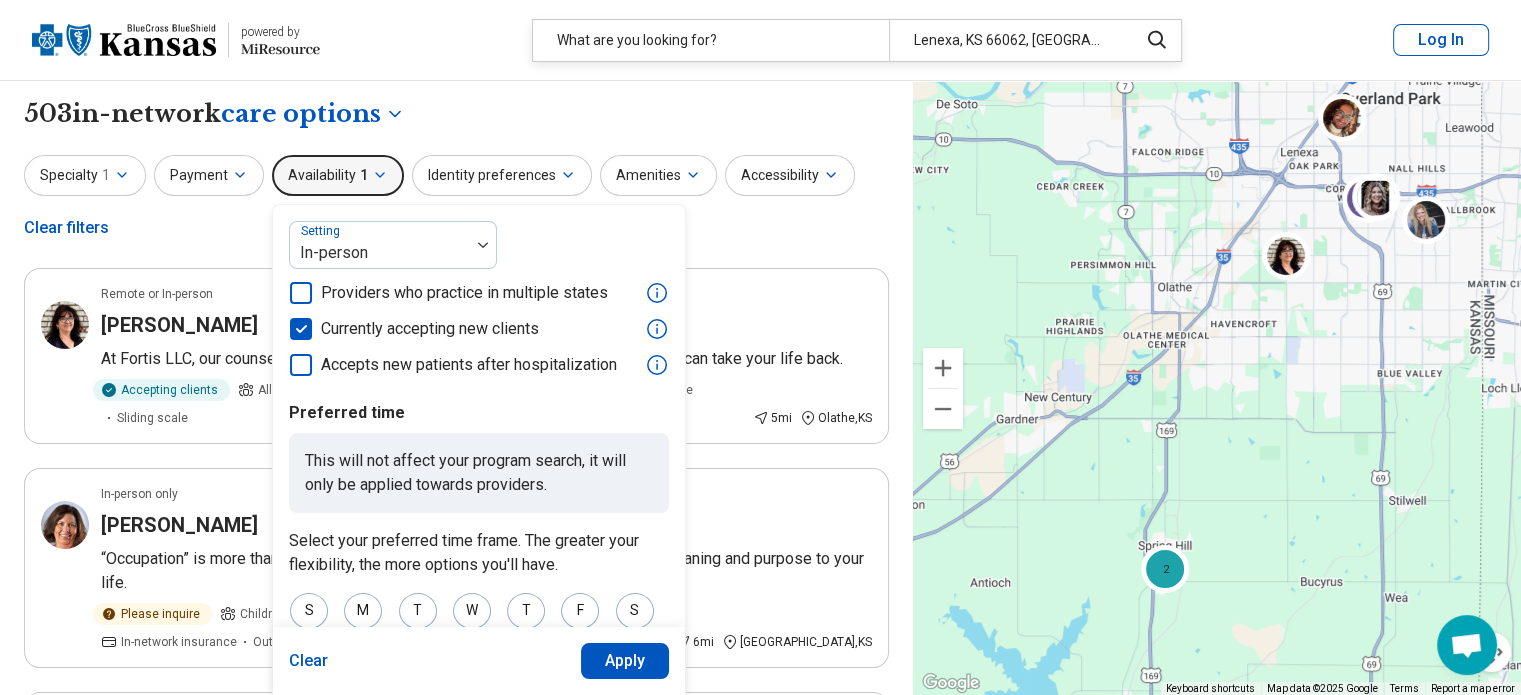 click on "Apply" at bounding box center [625, 661] 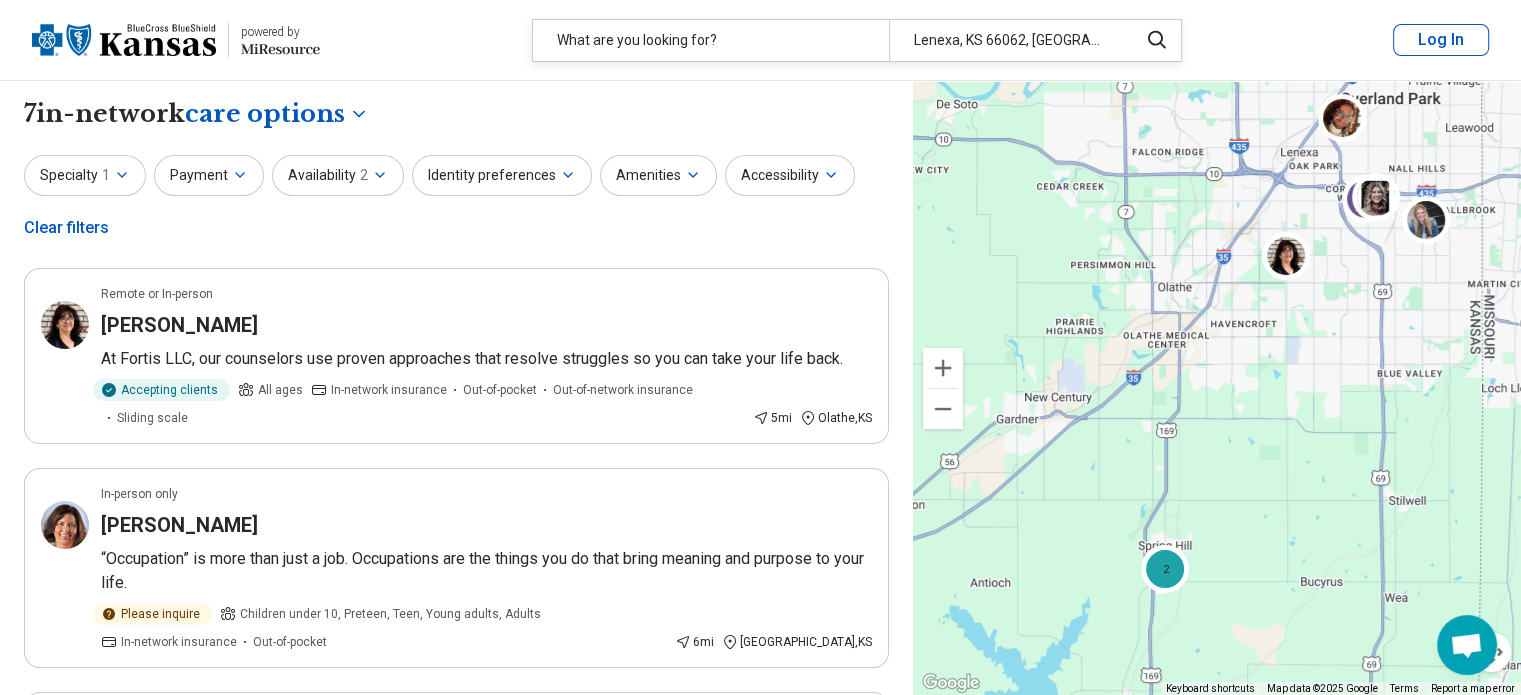 click on "2" at bounding box center [364, 175] 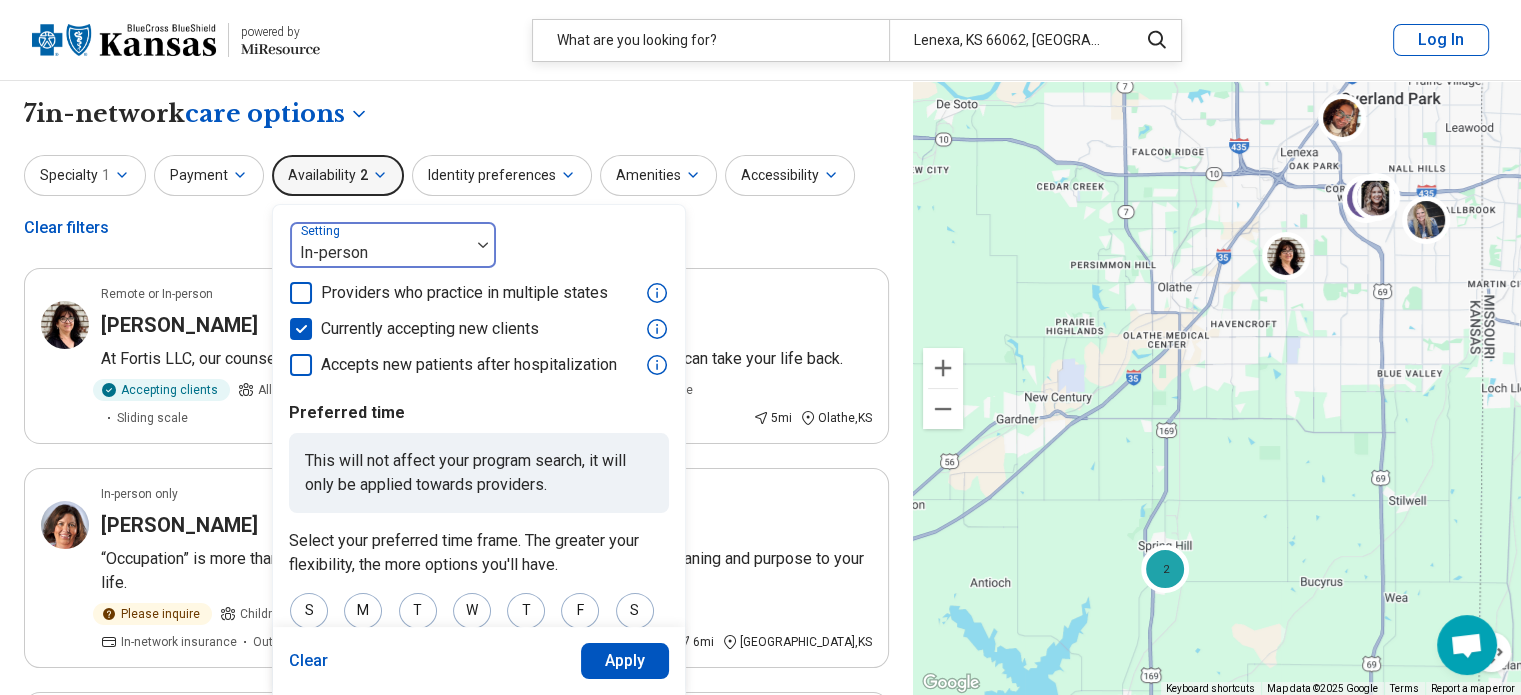 click at bounding box center [380, 253] 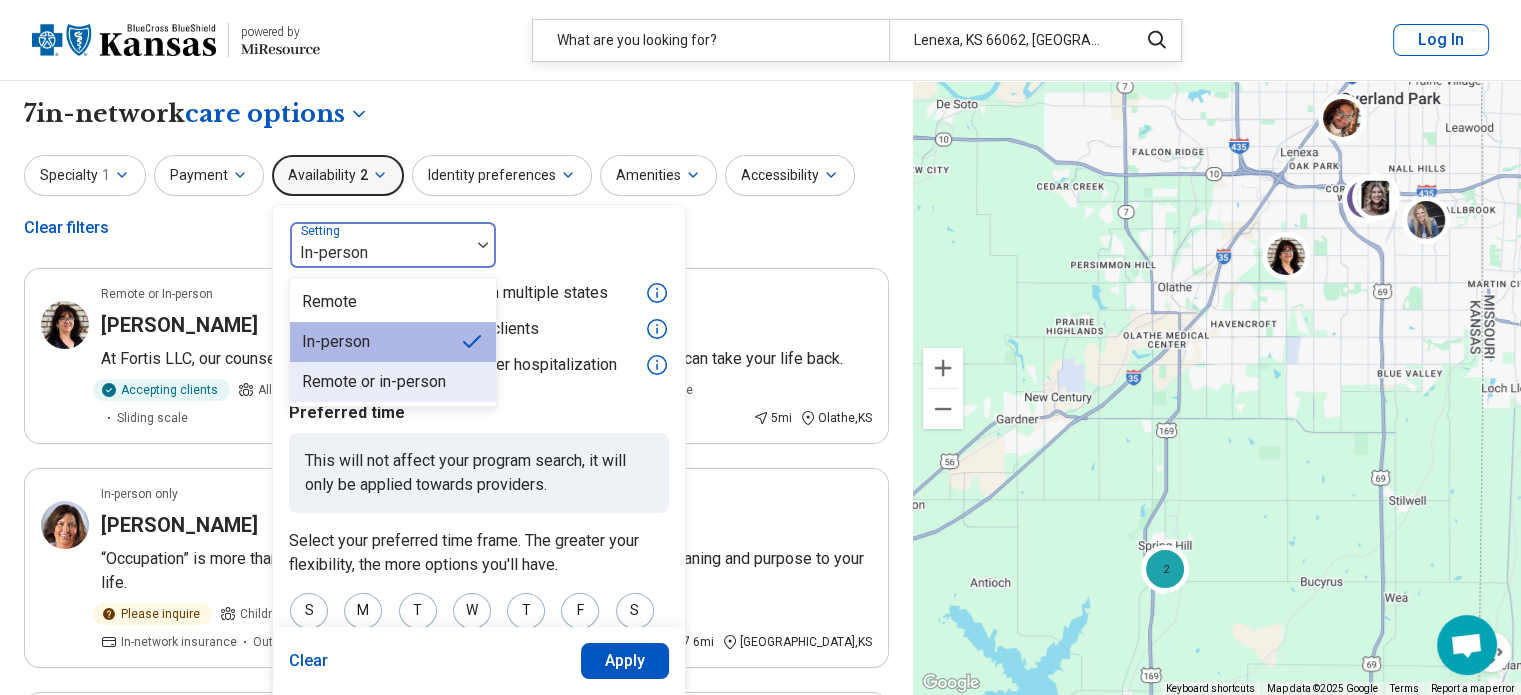 click on "Remote or in-person" at bounding box center (374, 382) 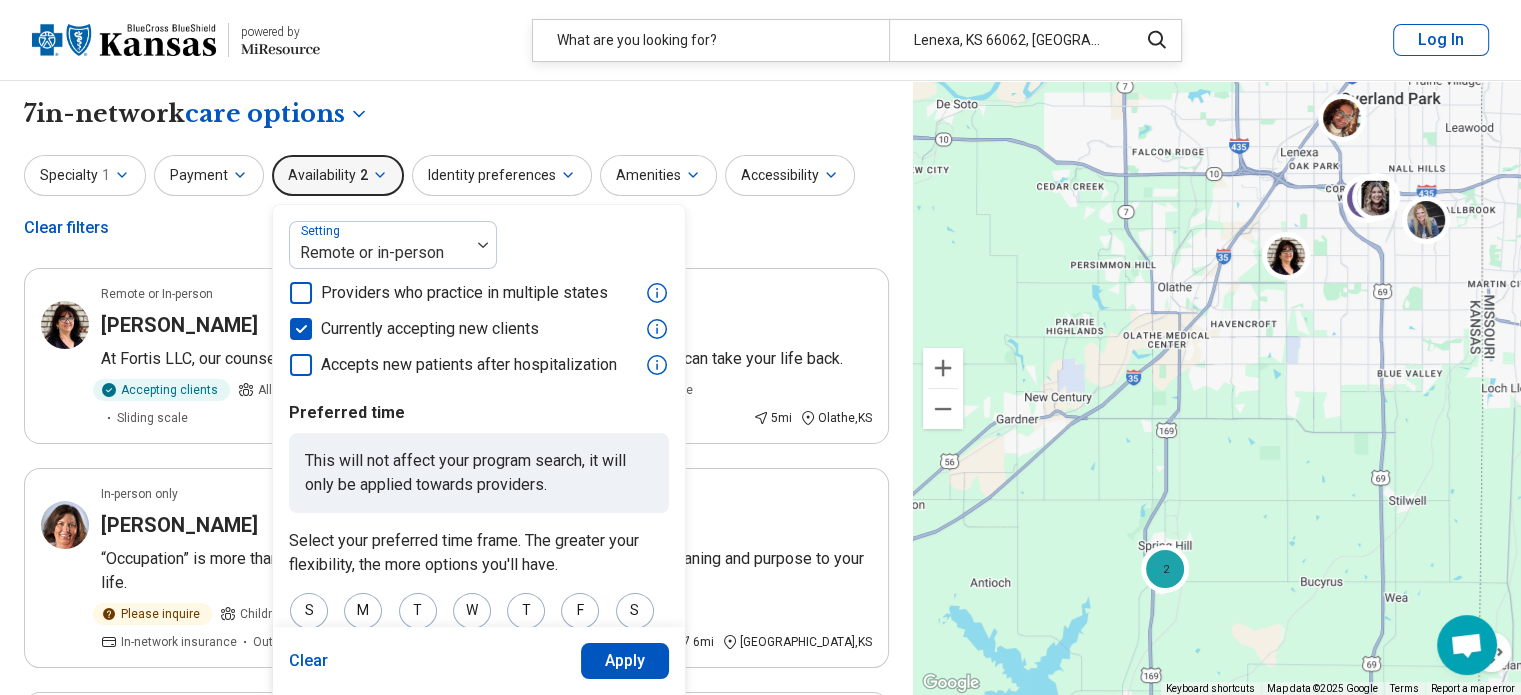 click on "Apply" at bounding box center [625, 661] 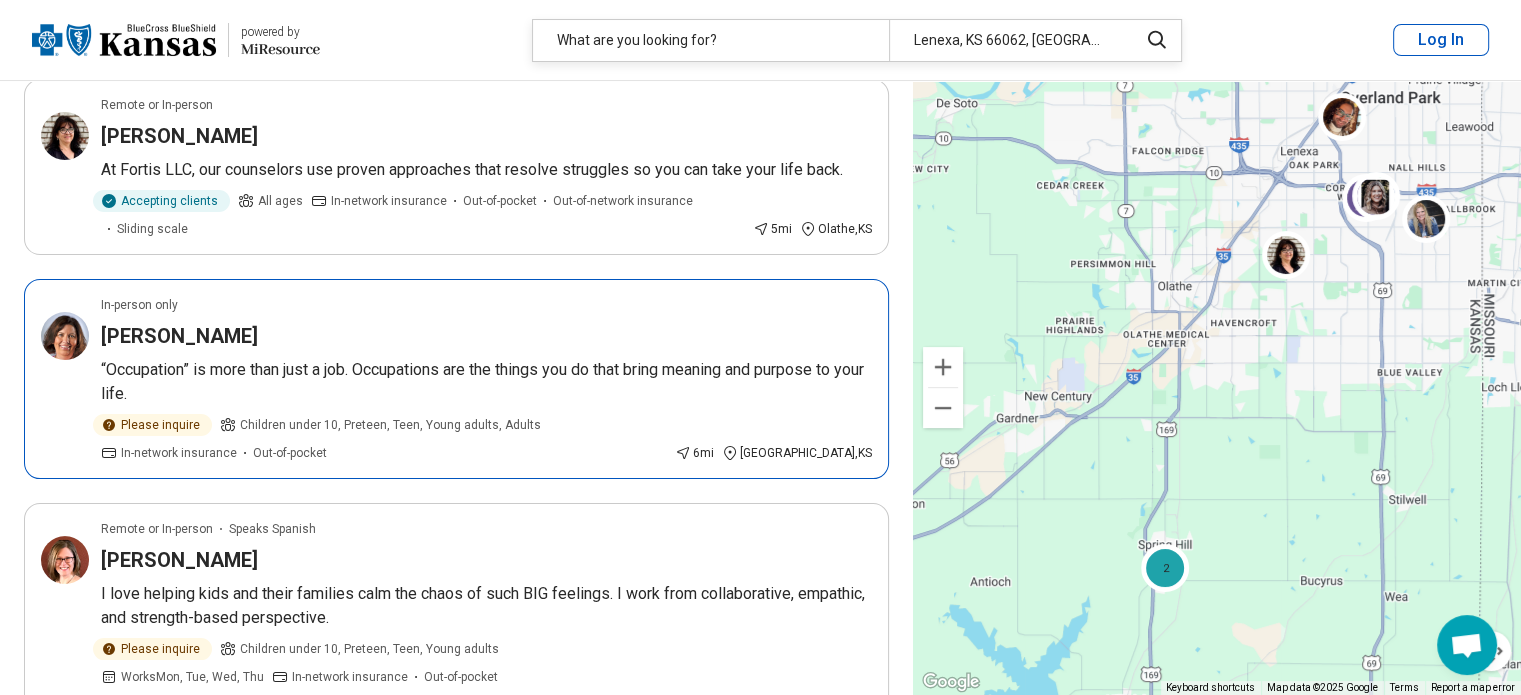 scroll, scrollTop: 409, scrollLeft: 0, axis: vertical 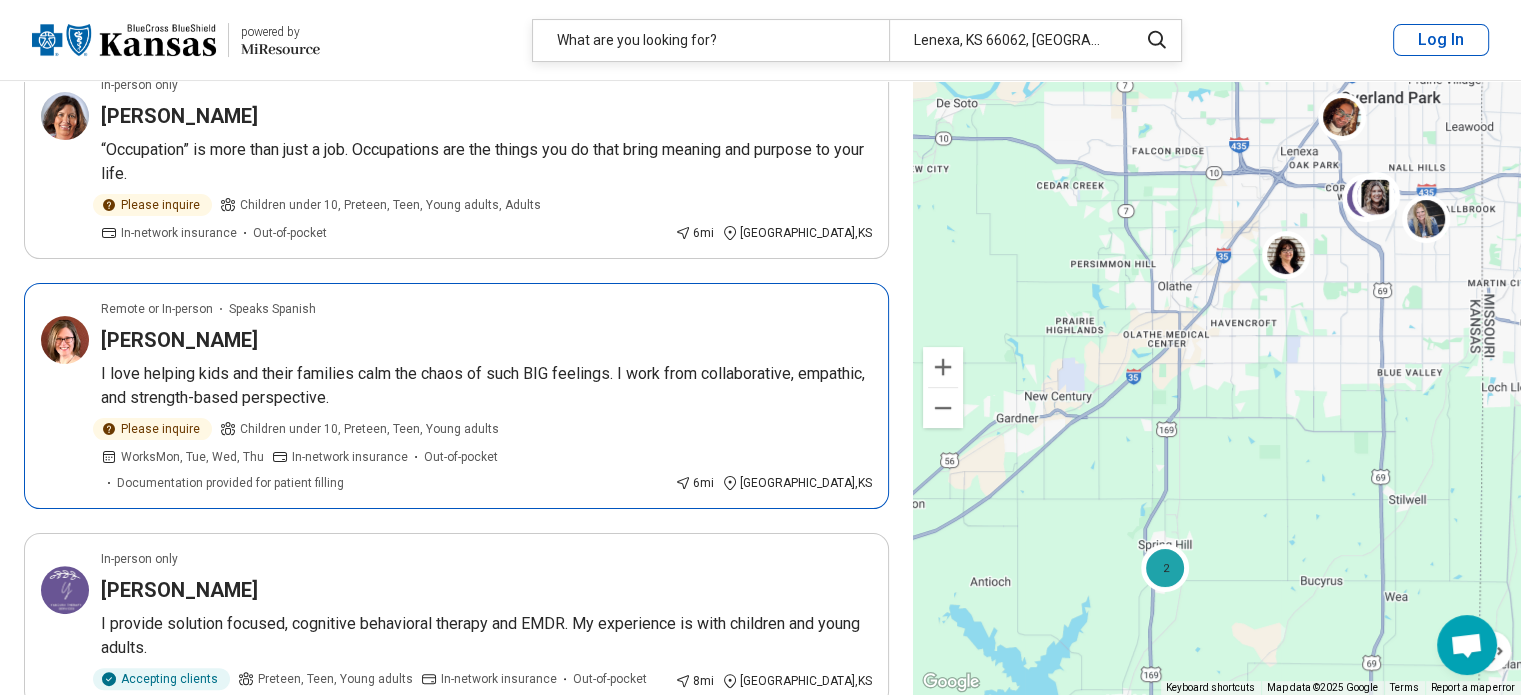 click on "I love helping kids and their families calm the chaos of such BIG feelings. I work from collaborative, empathic, and strength-based perspective." at bounding box center [486, 386] 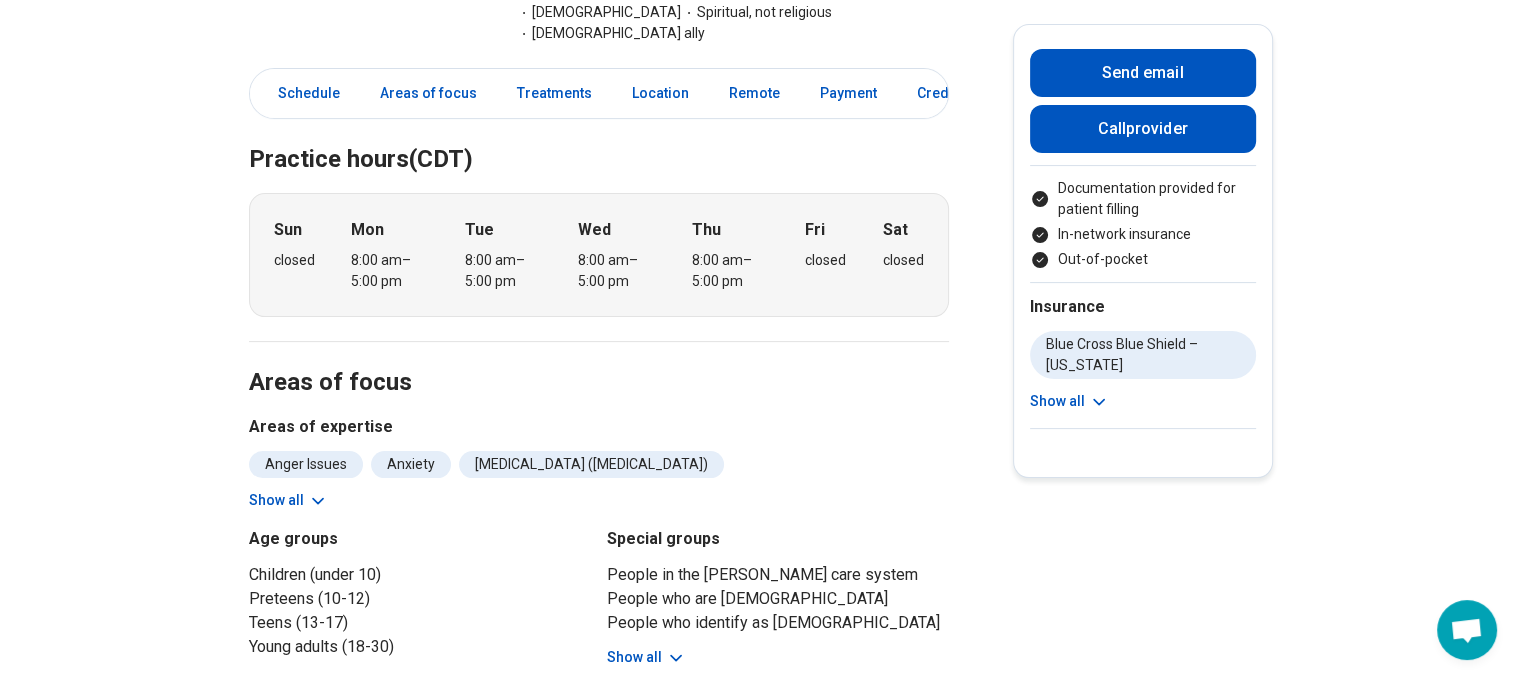 scroll, scrollTop: 500, scrollLeft: 0, axis: vertical 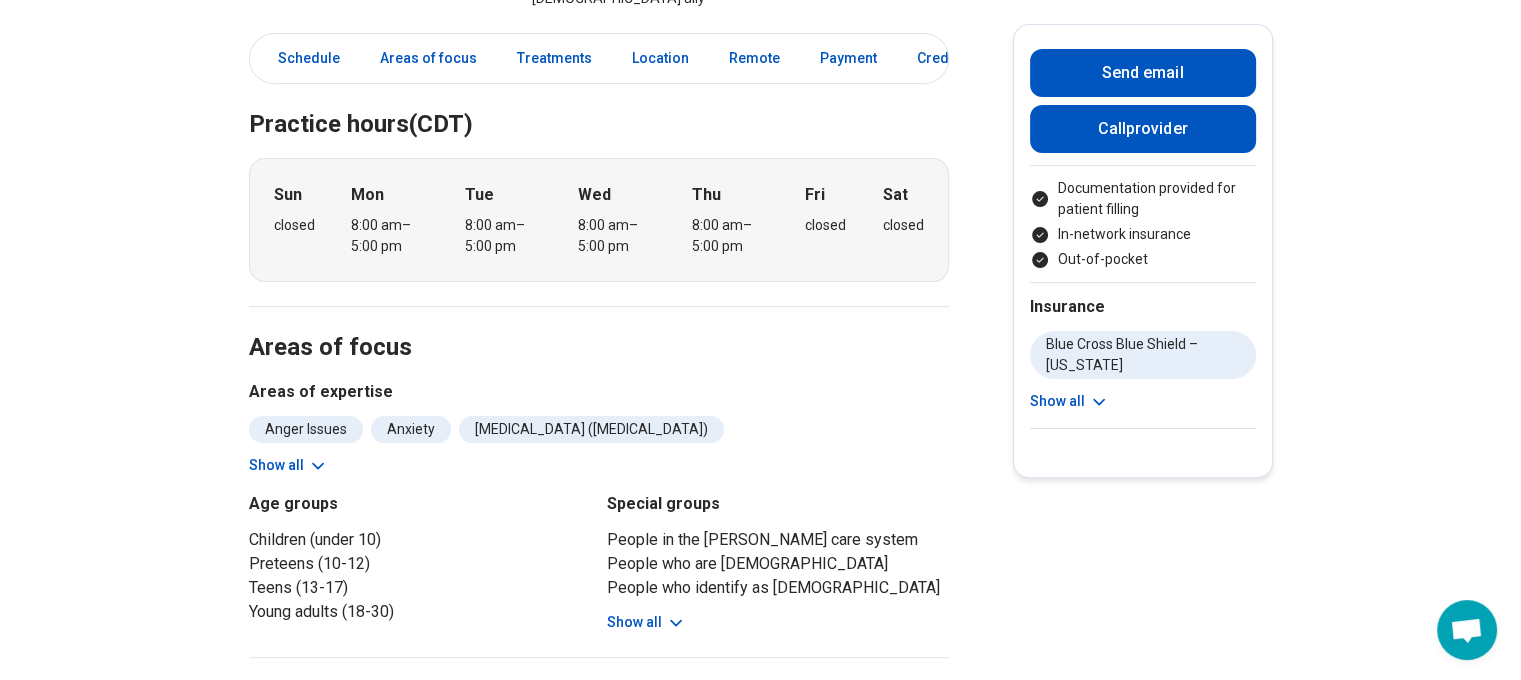click on "Show all" at bounding box center [288, 465] 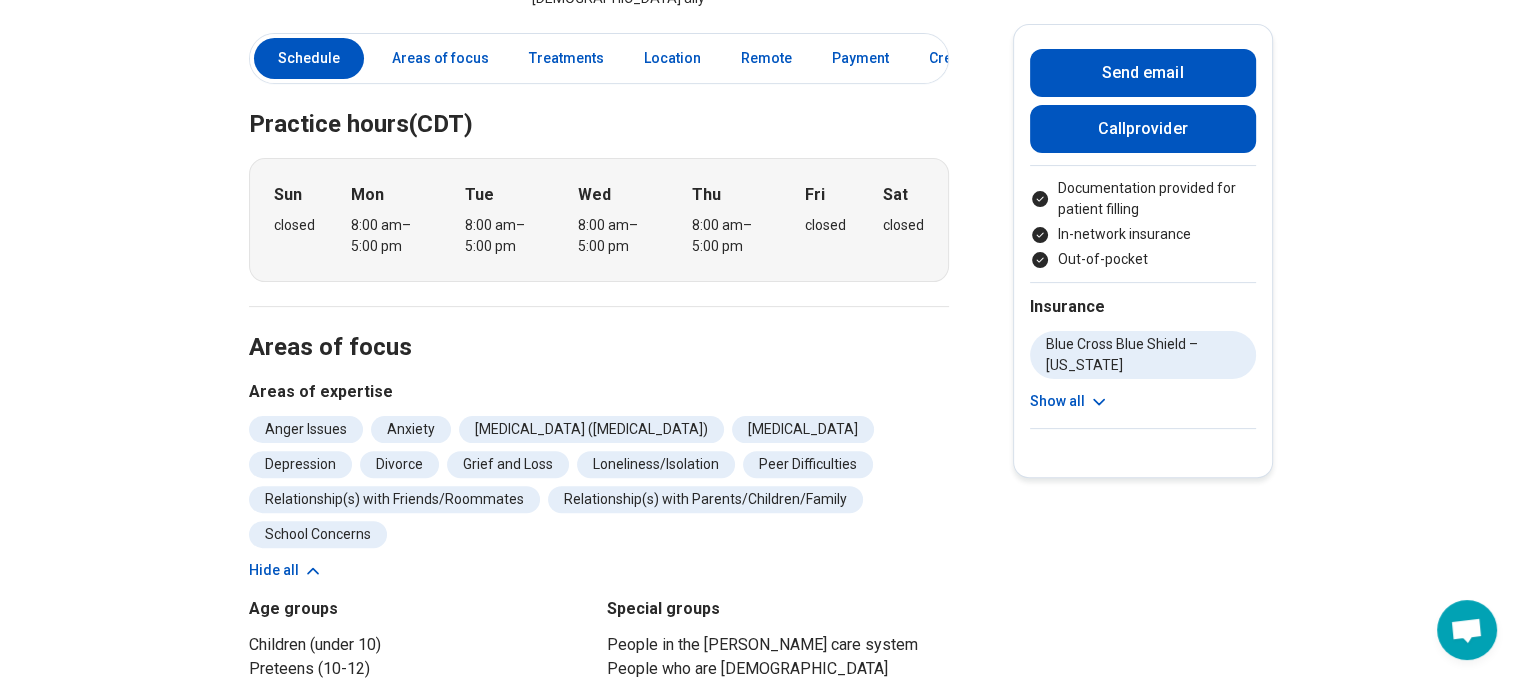 scroll, scrollTop: 700, scrollLeft: 0, axis: vertical 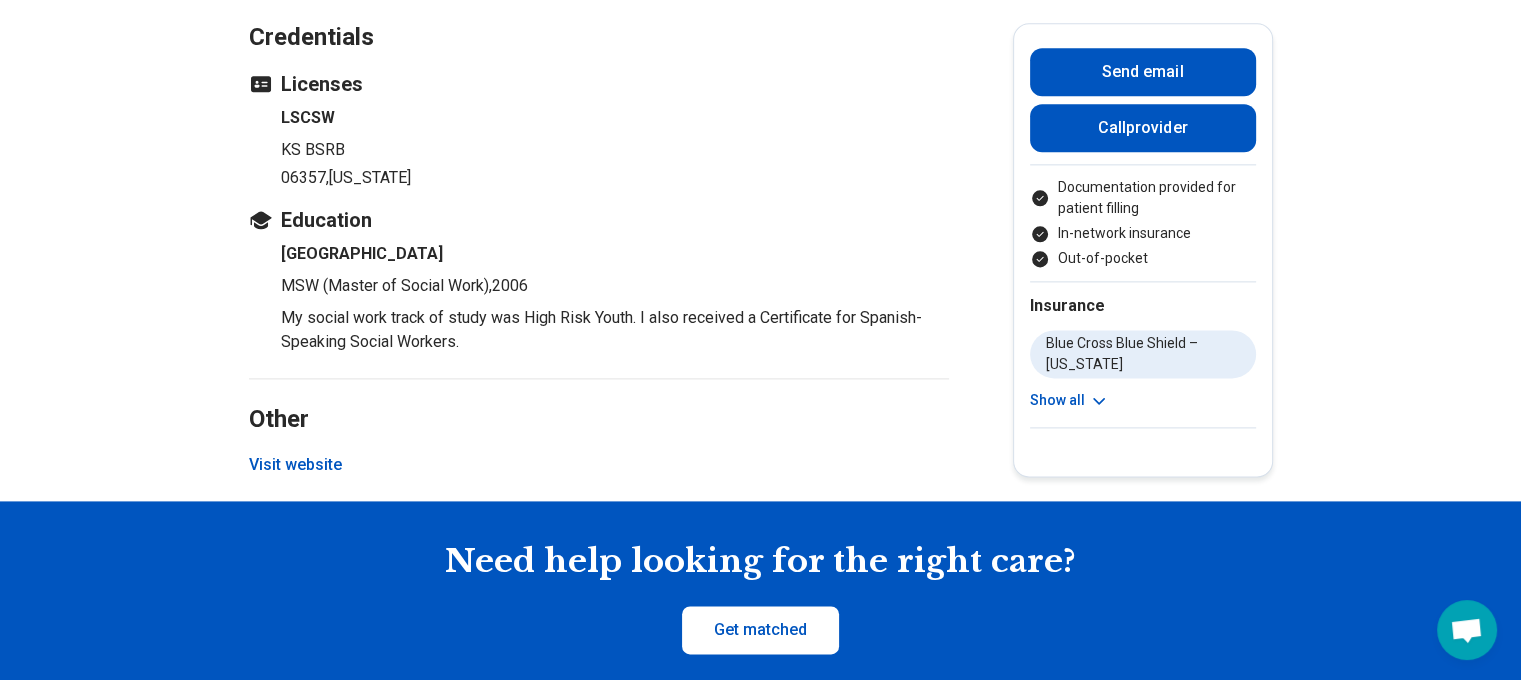 click on "Visit website" at bounding box center [295, 465] 